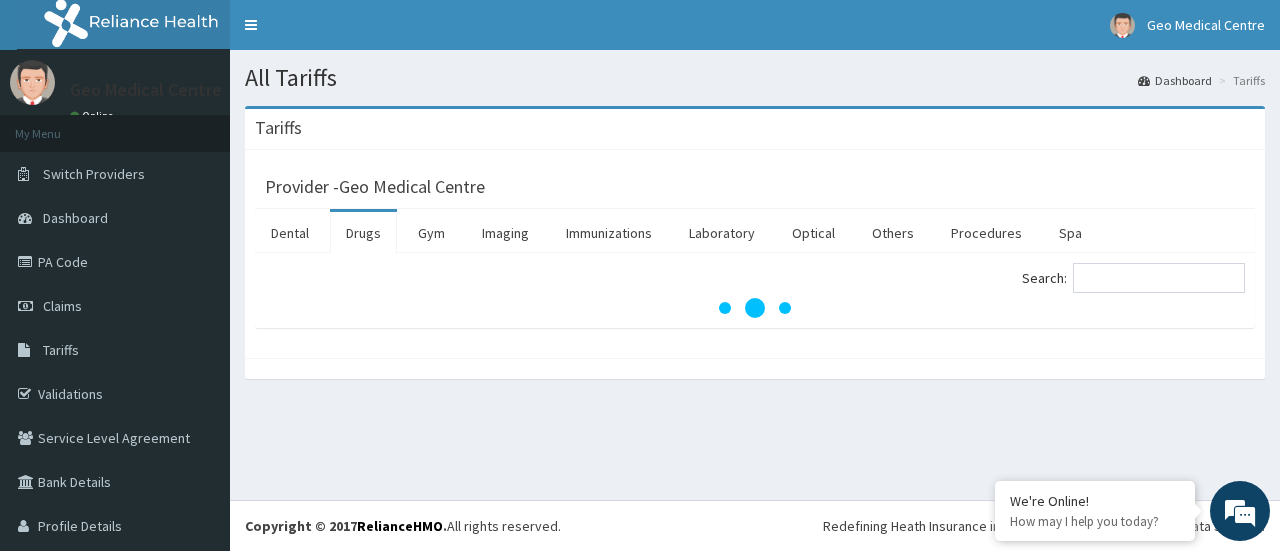 scroll, scrollTop: 0, scrollLeft: 0, axis: both 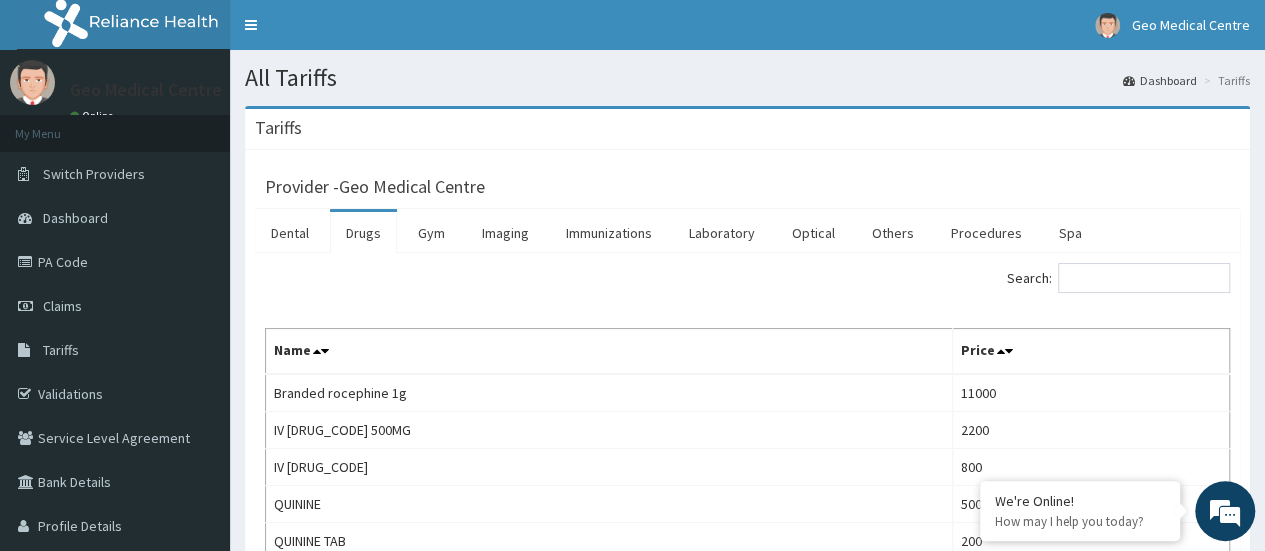 click on "Search: Name Price  Branded [BRAND] 1g [PRICE]  [BRAND] [PRICE]  [BRAND] [PRICE]  [BRAND] [PRICE]  [BRAND] [PRICE]  [BRAND] [PRICE] 10ml NEEDLE & SYRINGE [PRICE] 1st Consultation (O&G) [PRICE] 20ml NEEDLE & SYRINGE [PRICE] 21G NEEDLE [PRICE] 23G NEEDLE [PRICE] 2ml NEEDLE&SYRINGE [PRICE] 2nd Consultation( O&G) [PRICE] 5ml NEEDLE&SYRINGE [PRICE] ABF CREAM [PRICE] ABITREN TABLET [PRICE] Aceclofenae [PRICE] SR/TAB [PRICE] Acelofenae+pem/TAB [PRICE] ACEM [PRICE] ACEPOL 60ML SUSP [PRICE] Acetazolamide [PRICE]/TAB [PRICE] ACETAZOLAMIDE [PRICE] TAB [PRICE] Acetylsalicylic acid/TAB [PRICE] ACICLOVIR [PRICE] TABLETS [PRICE] ACICLOVIR [PRICE] TABLETS [PRICE] ACICLOVIR [PRICE] TAB [PRICE] ACICLOVIR CREAM [PRICE] ACNEAWAY CREAM 20G [PRICE] ACTIFED SYRUP [PRICE] ACTIFED TAB [PRICE] ACTIVATED CHARCOAL POWDER [PRICE] ACYCLOVIR [PRICE]  [PRICE] ADRENALINE INJ [PRICE] ALBENDAZOLE (ZENTEL) SYRUP [PRICE] ALBENDAZOLE (ZENTEL) TABLET [PRICE] ALBENDAZOLE (ZOLAT) SYRUP [PRICE] ALBENDAZOLE (ZOLAT) TABLET [PRICE] Albendazole [PRICE]/TAB [PRICE] Albendazole [PRICE]/TAB [PRICE] ALDACTONE TABLET [PRICE] ALDOMET TABLET [PRICE] ALLEREX EYE DROP [PRICE] ALLERGIN 60ML [PRICE] [PRICE] [PRICE]" at bounding box center (747, 1275) 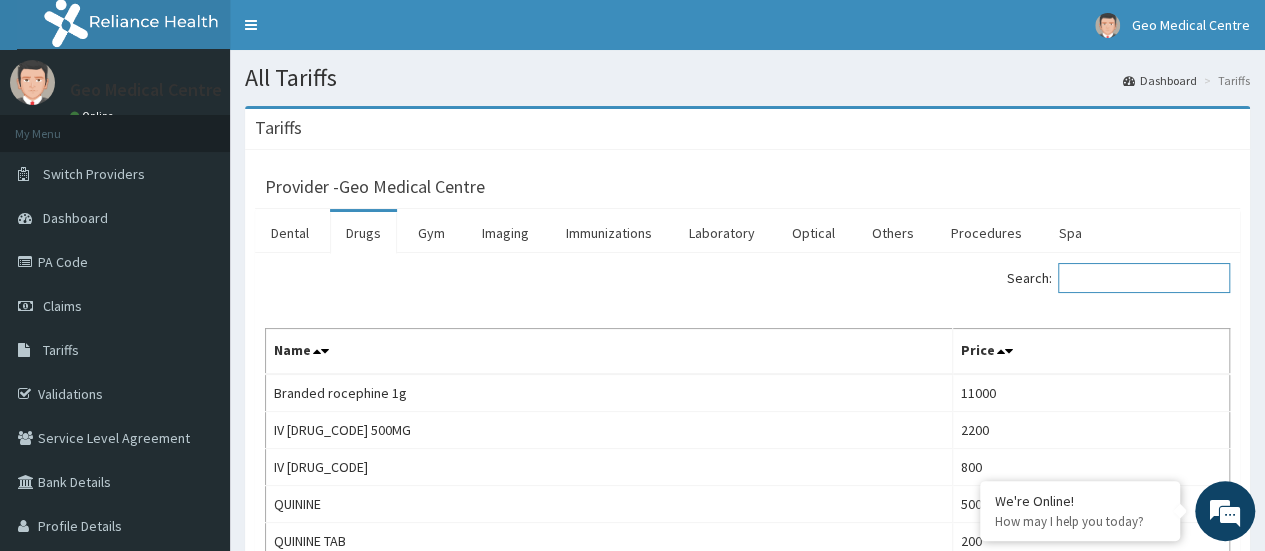 click on "Search:" at bounding box center (1144, 278) 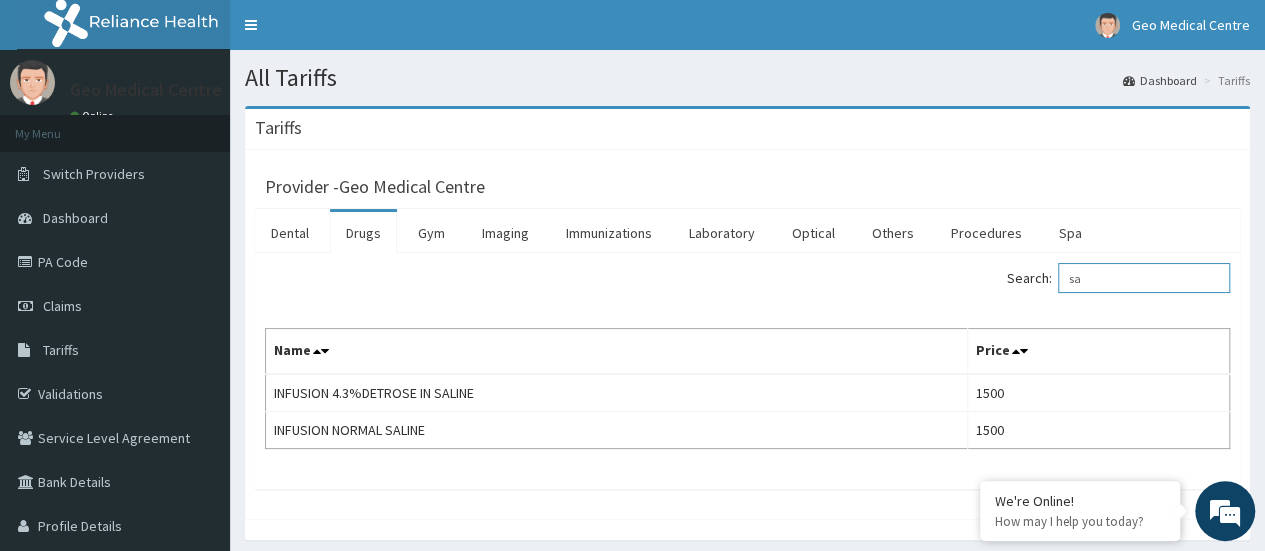type on "s" 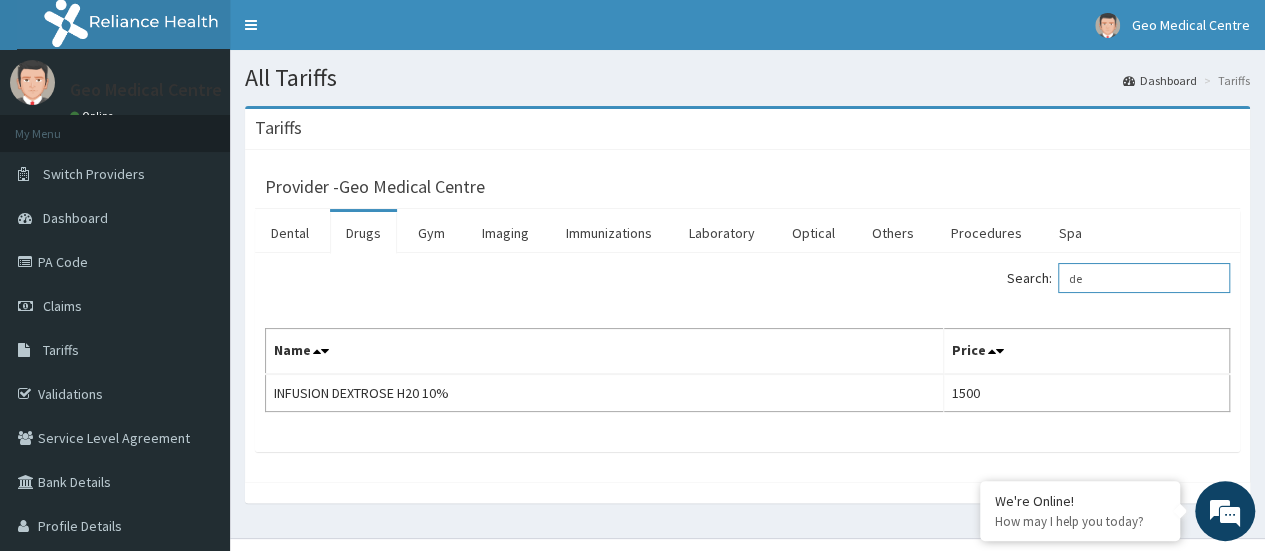 type on "d" 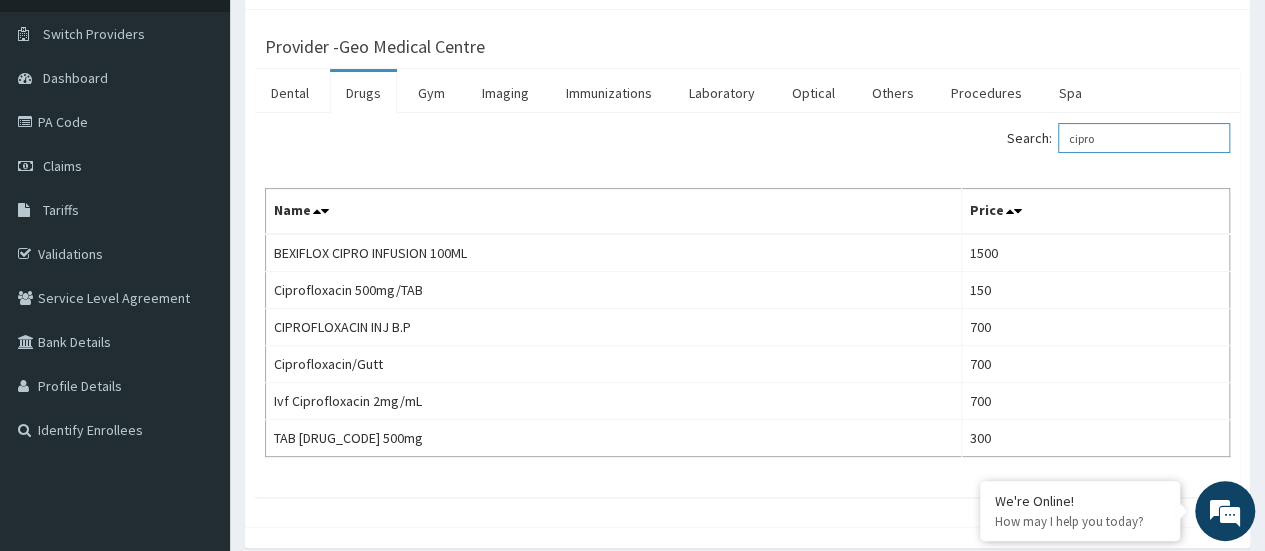 scroll, scrollTop: 141, scrollLeft: 0, axis: vertical 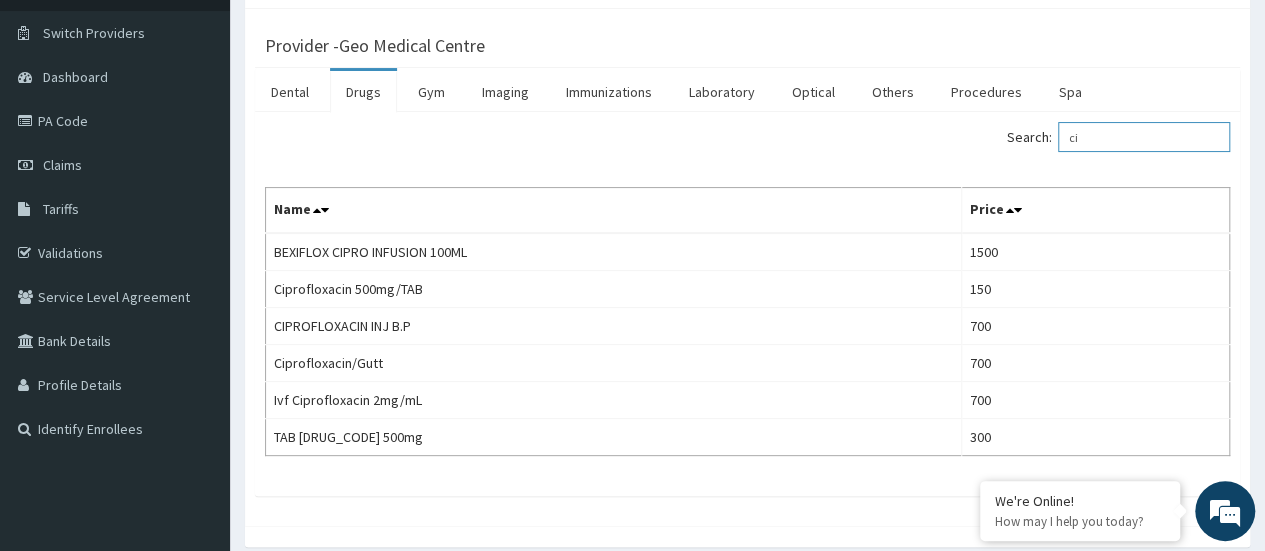 type on "c" 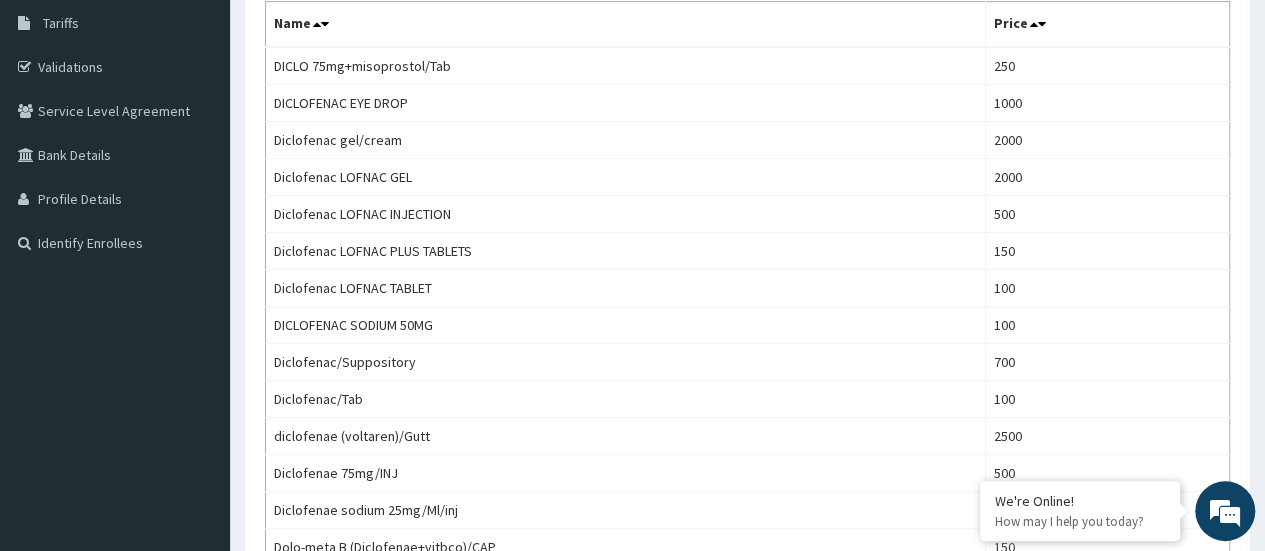 scroll, scrollTop: 325, scrollLeft: 0, axis: vertical 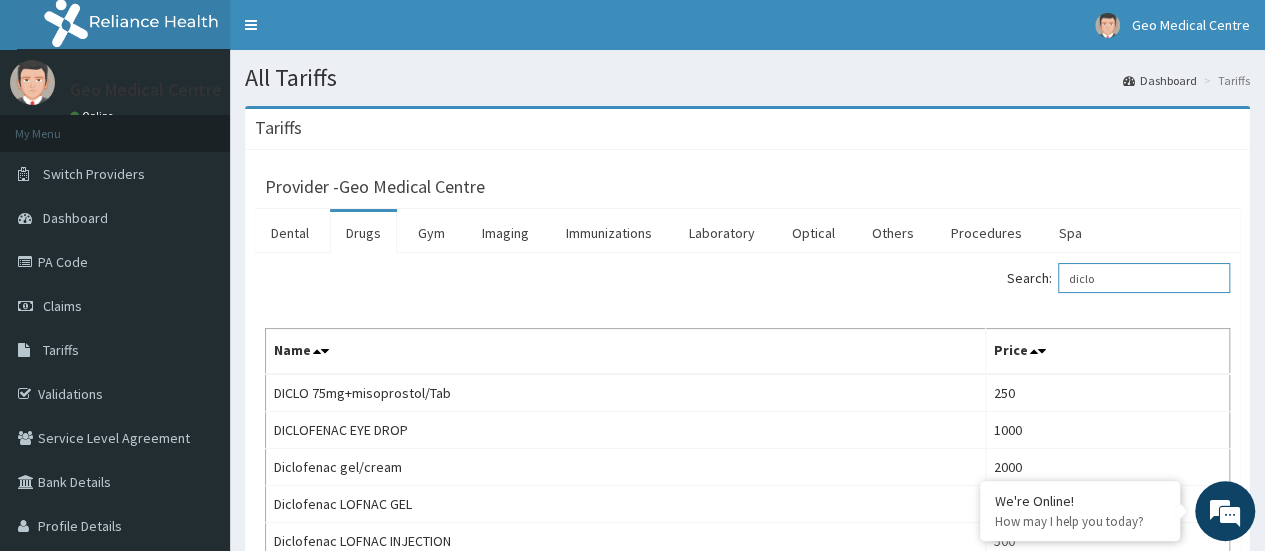 click on "diclo" at bounding box center (1144, 278) 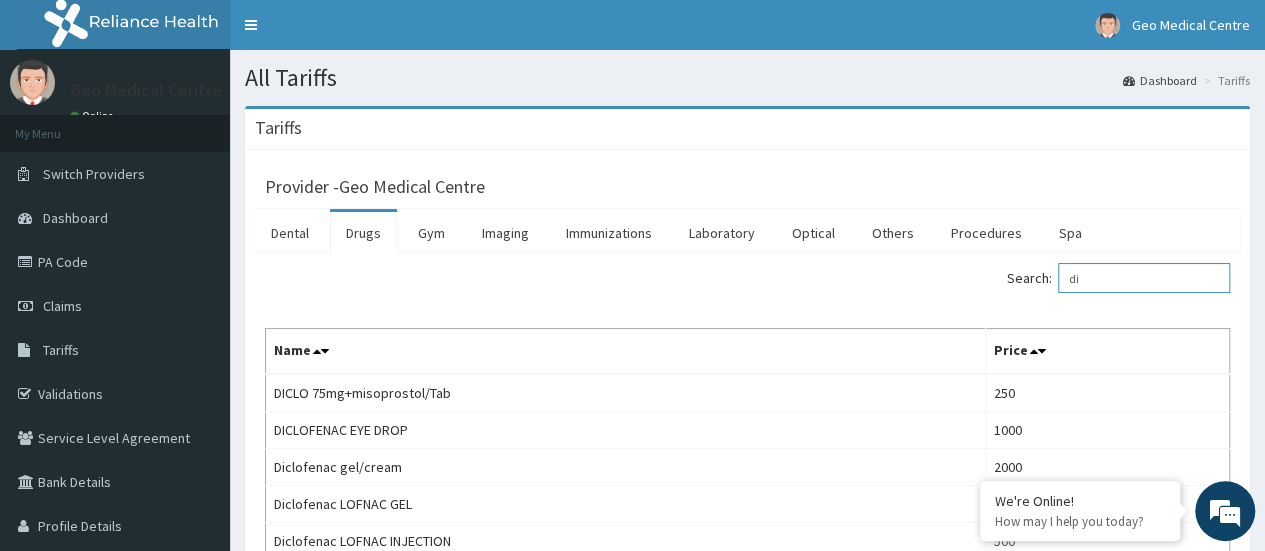 type on "d" 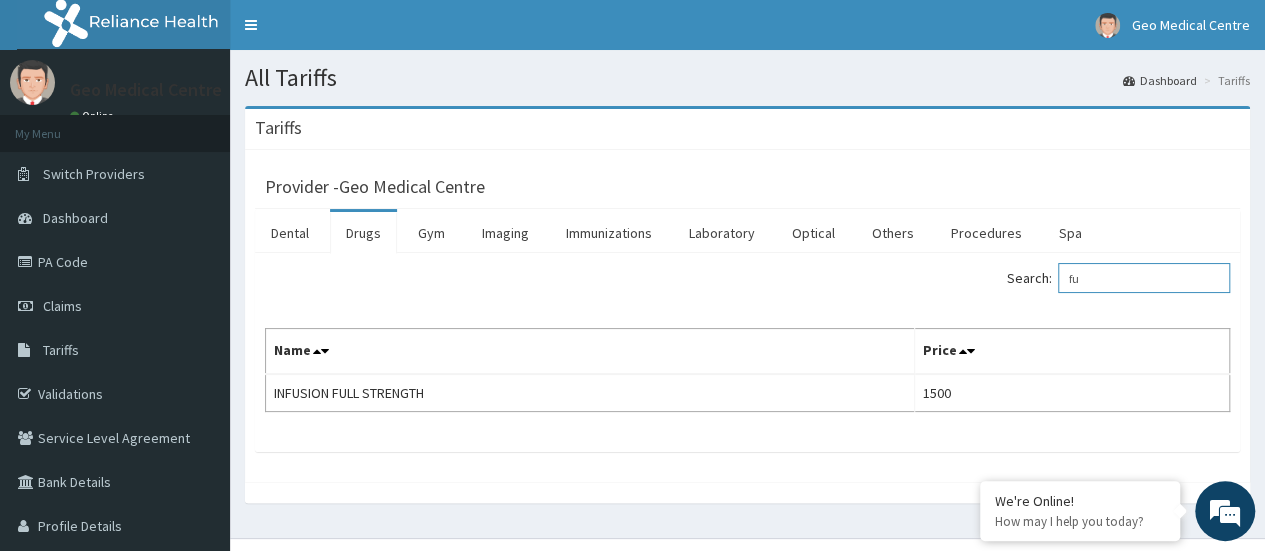 type on "f" 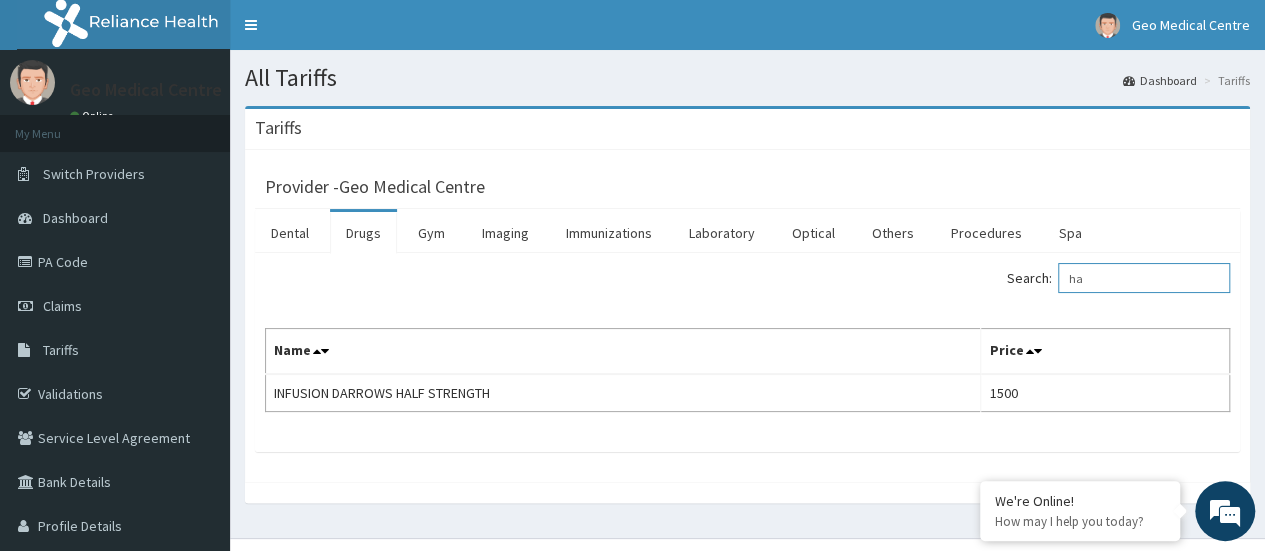 type on "h" 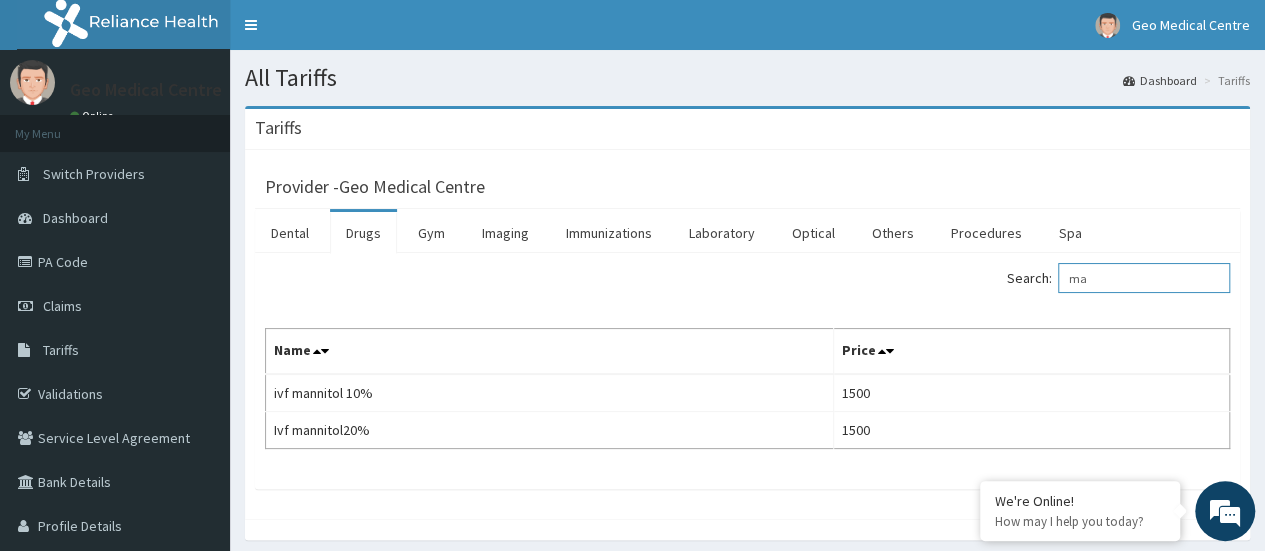 type on "m" 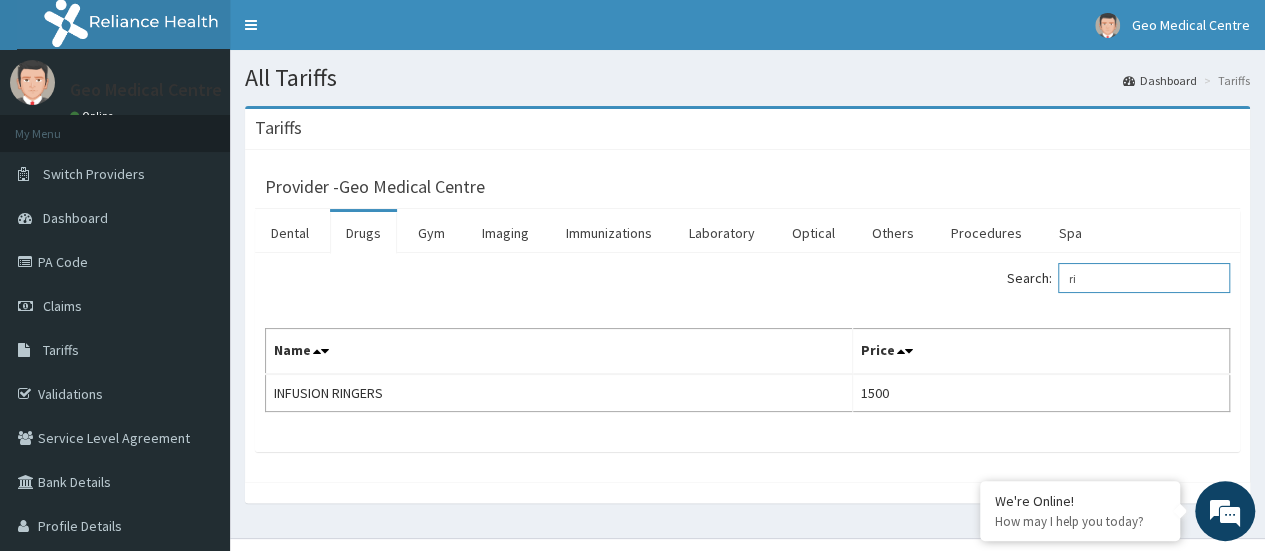 type on "r" 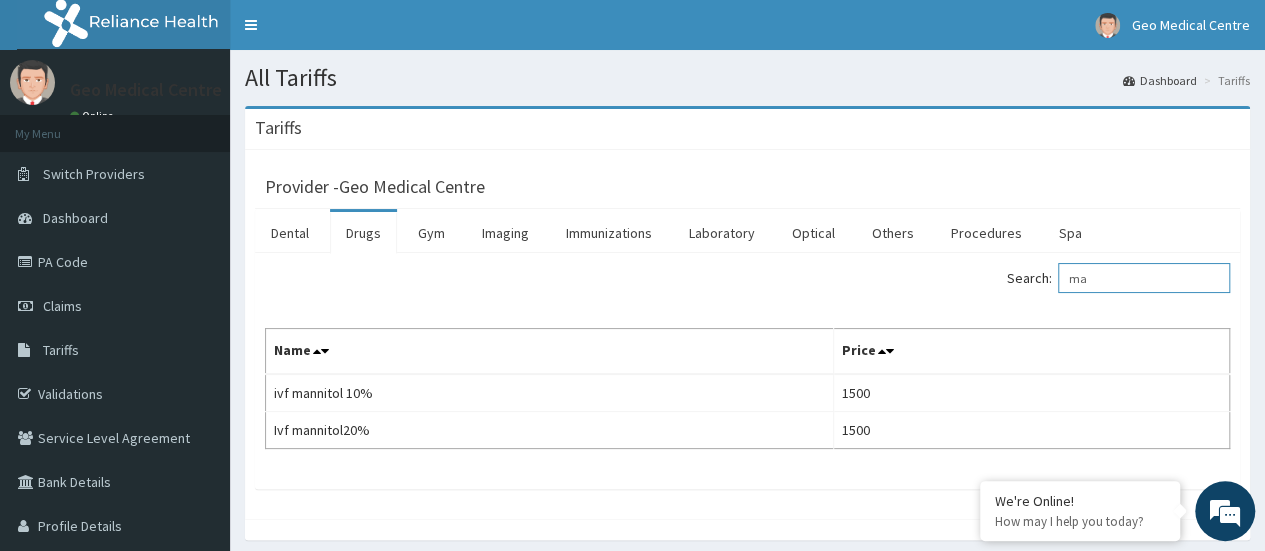 type on "m" 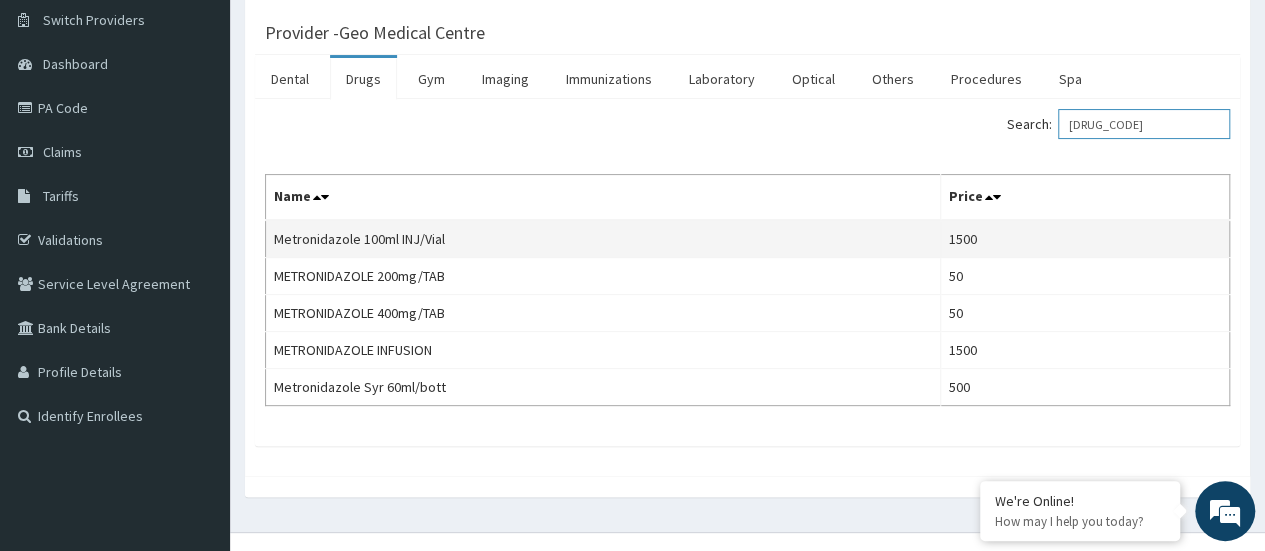 scroll, scrollTop: 0, scrollLeft: 0, axis: both 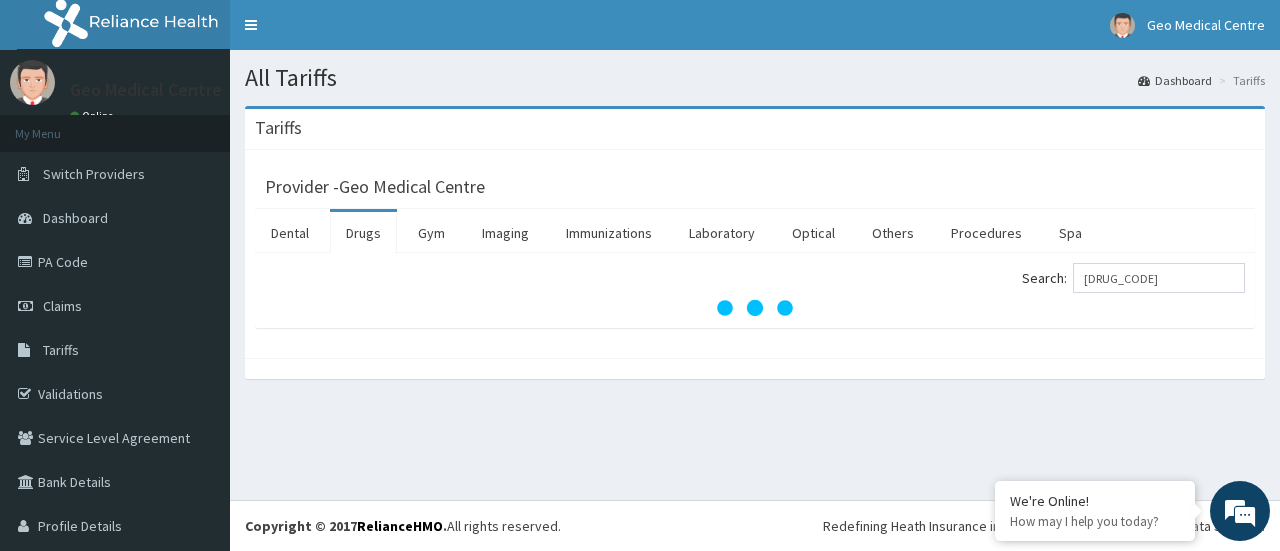 click on "Tariffs
Provider -  [ORG]   Dental Drugs Gym Imaging Immunizations Laboratory Optical Others Procedures Spa Search: [BRAND]" at bounding box center (755, 252) 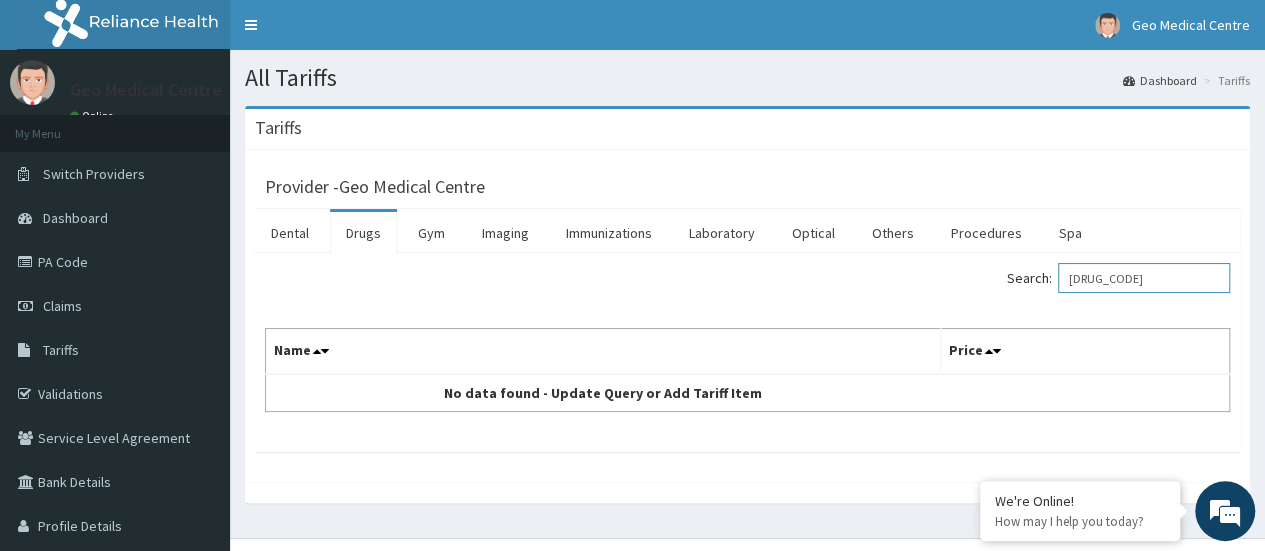click on "[DRUG_CODE]" at bounding box center [1144, 278] 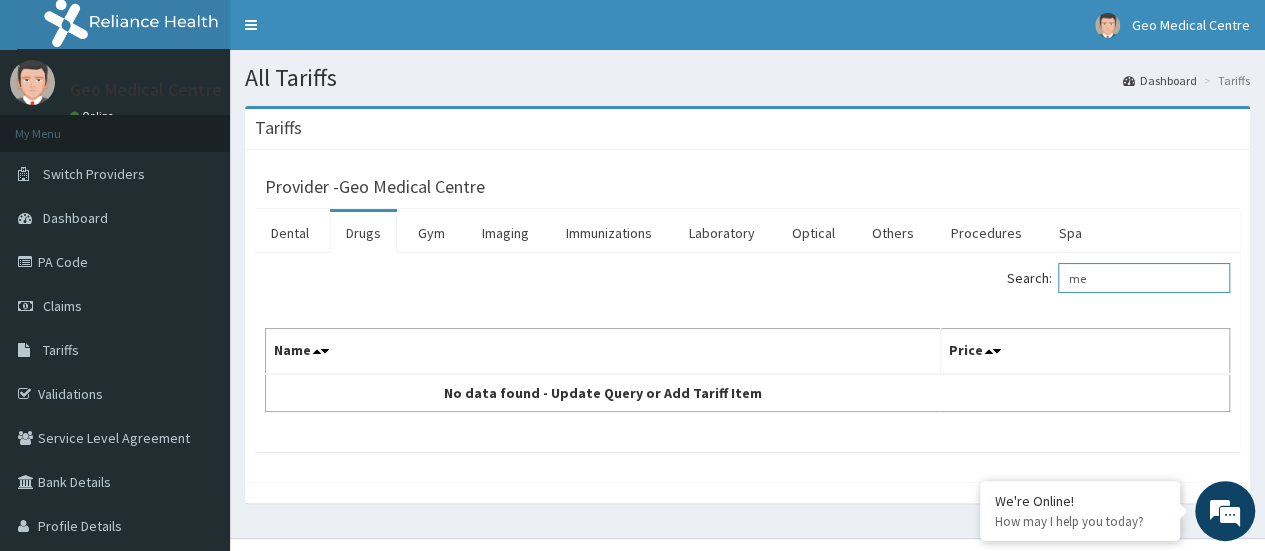 type on "m" 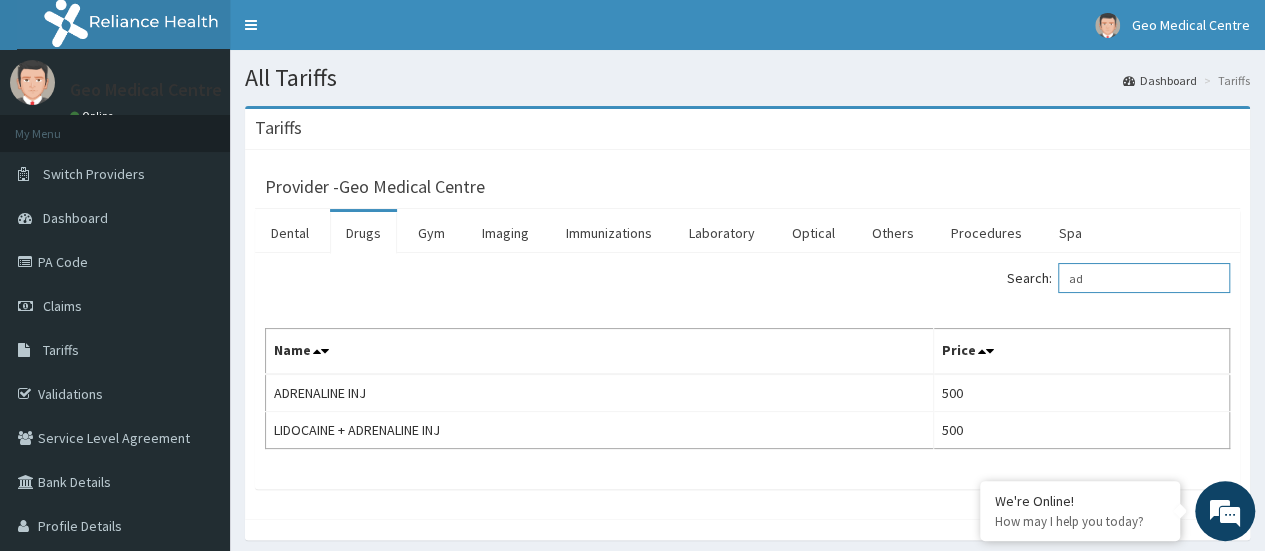 type on "a" 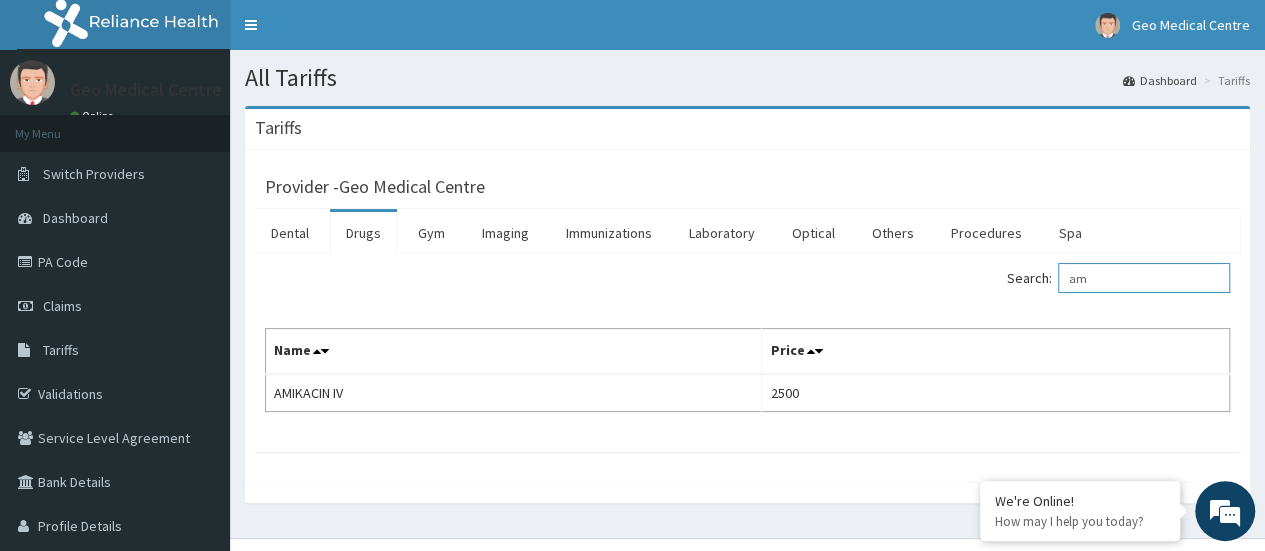 type on "a" 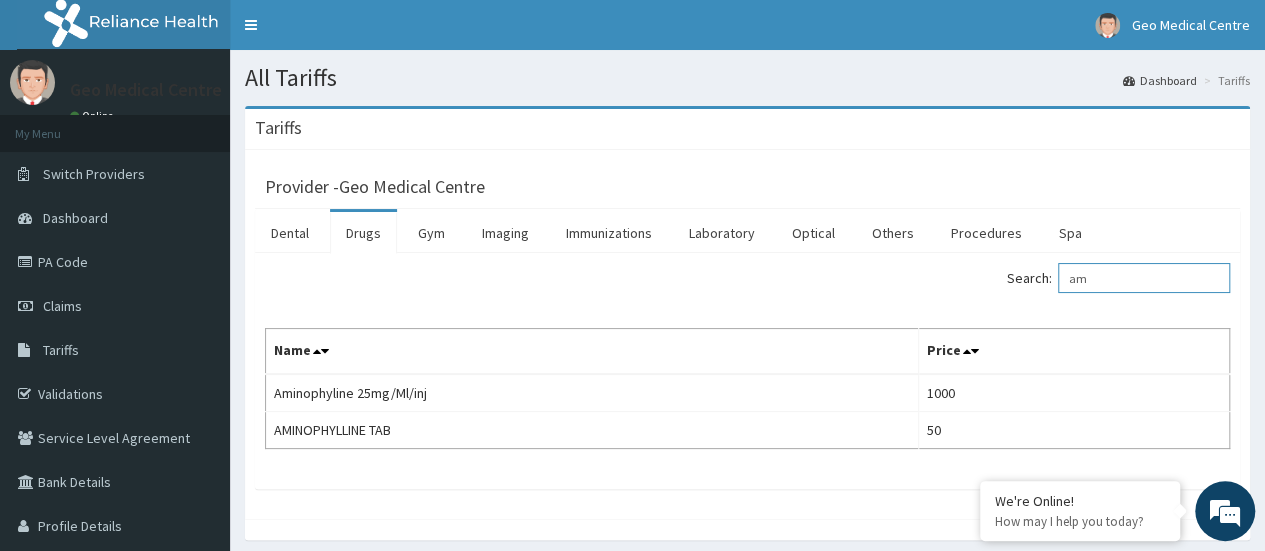 type on "a" 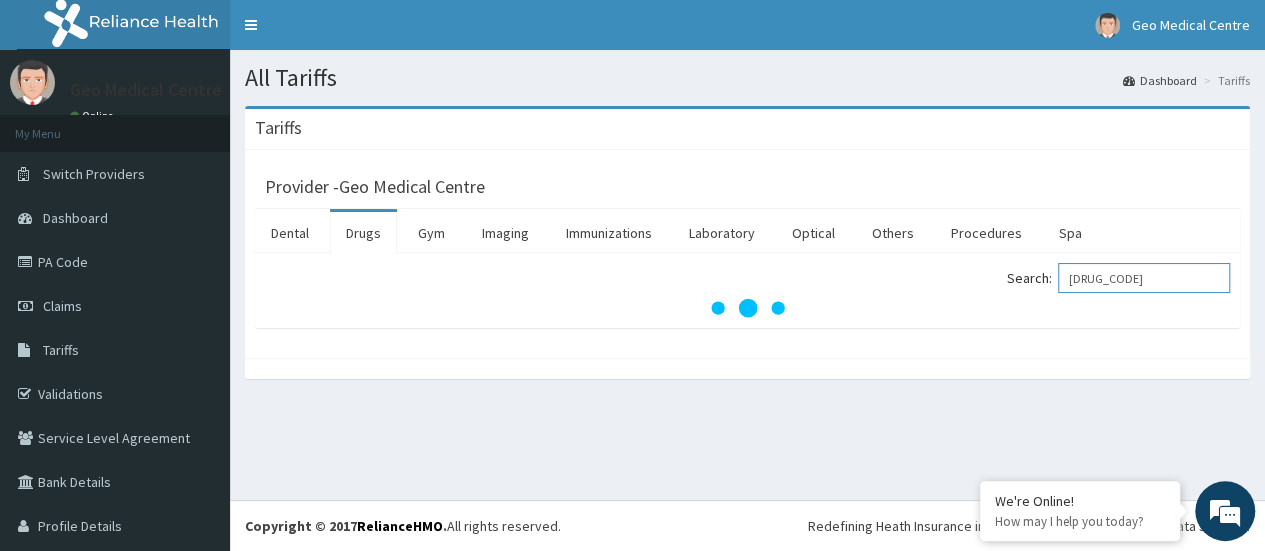 scroll, scrollTop: 0, scrollLeft: 0, axis: both 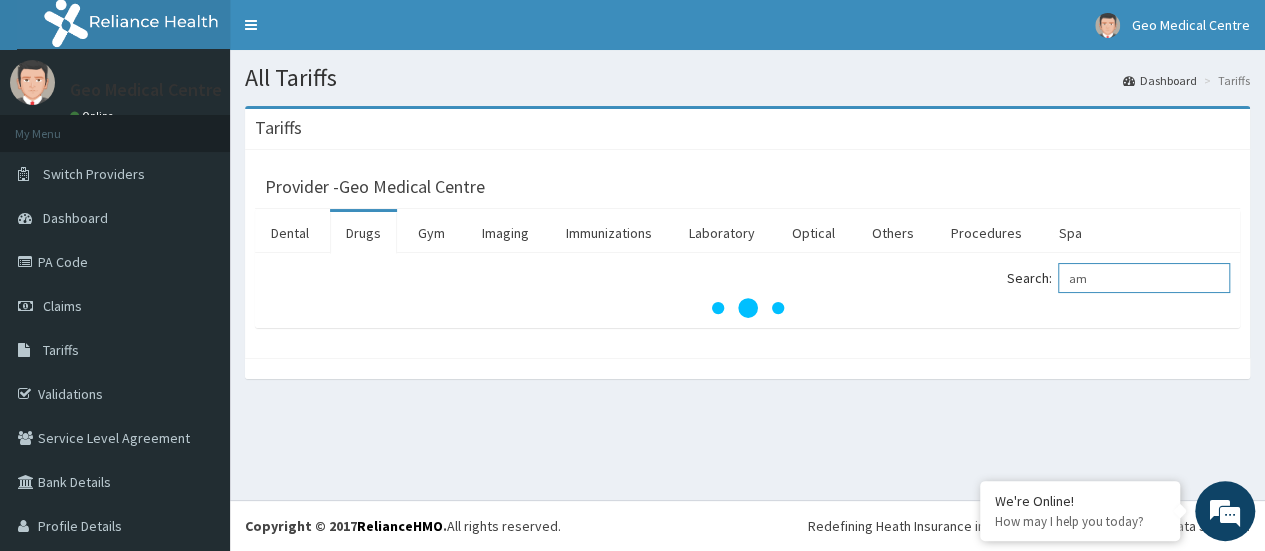 type on "a" 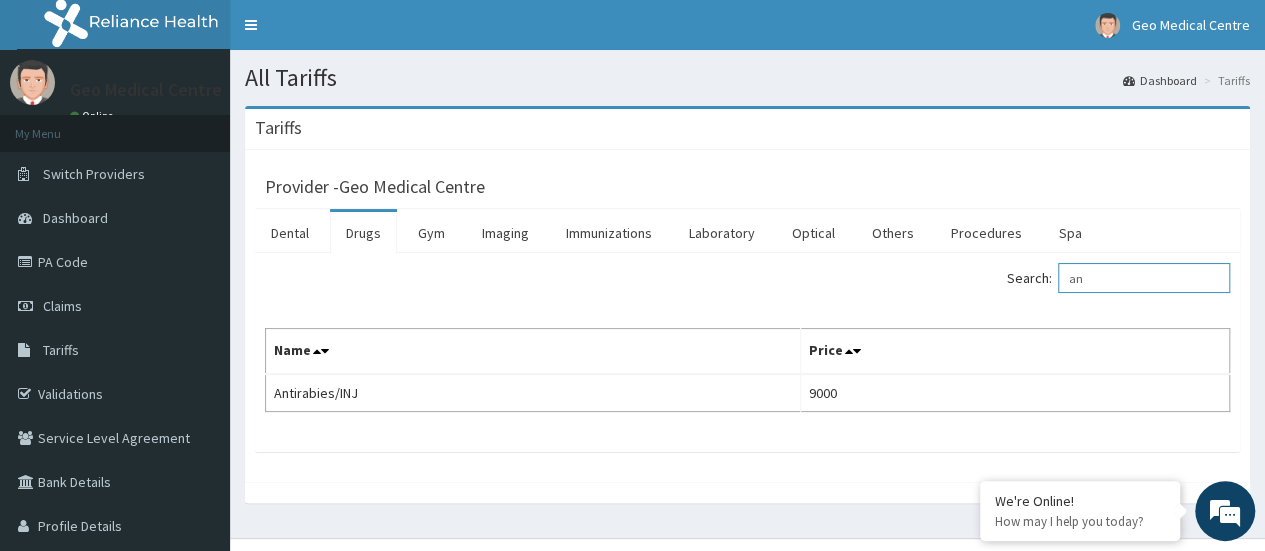 type on "a" 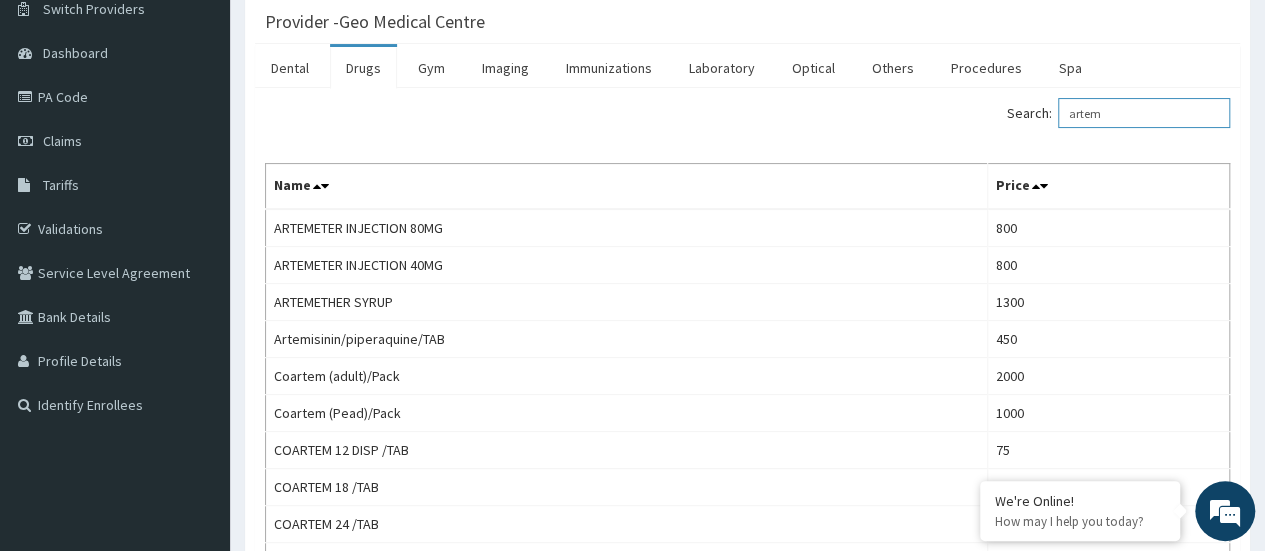 scroll, scrollTop: 168, scrollLeft: 0, axis: vertical 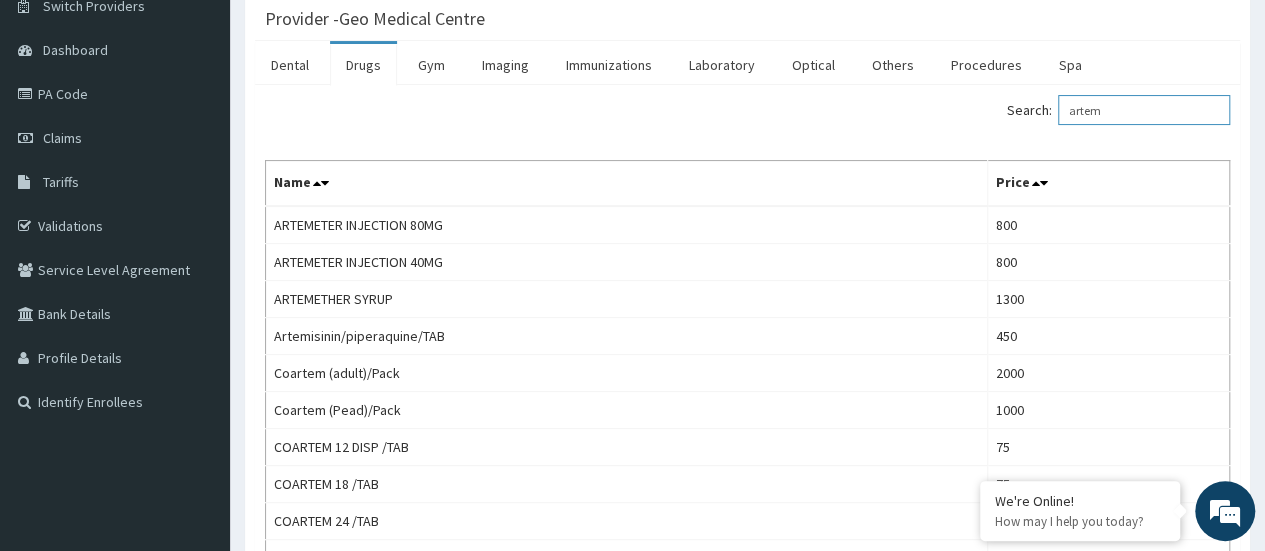 click on "artem" at bounding box center (1144, 110) 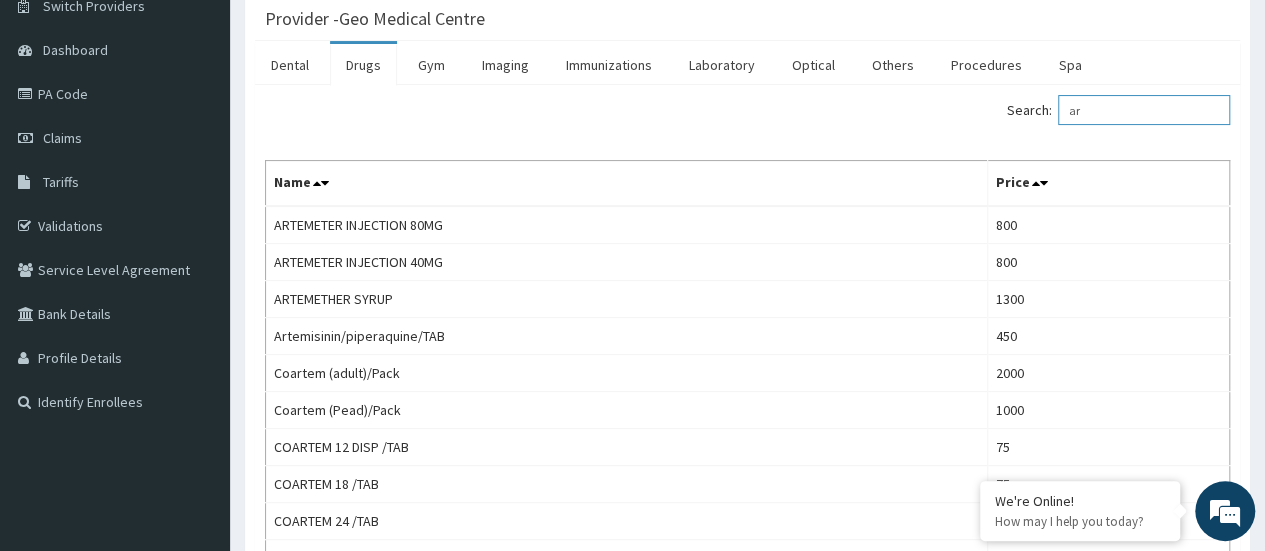 type on "a" 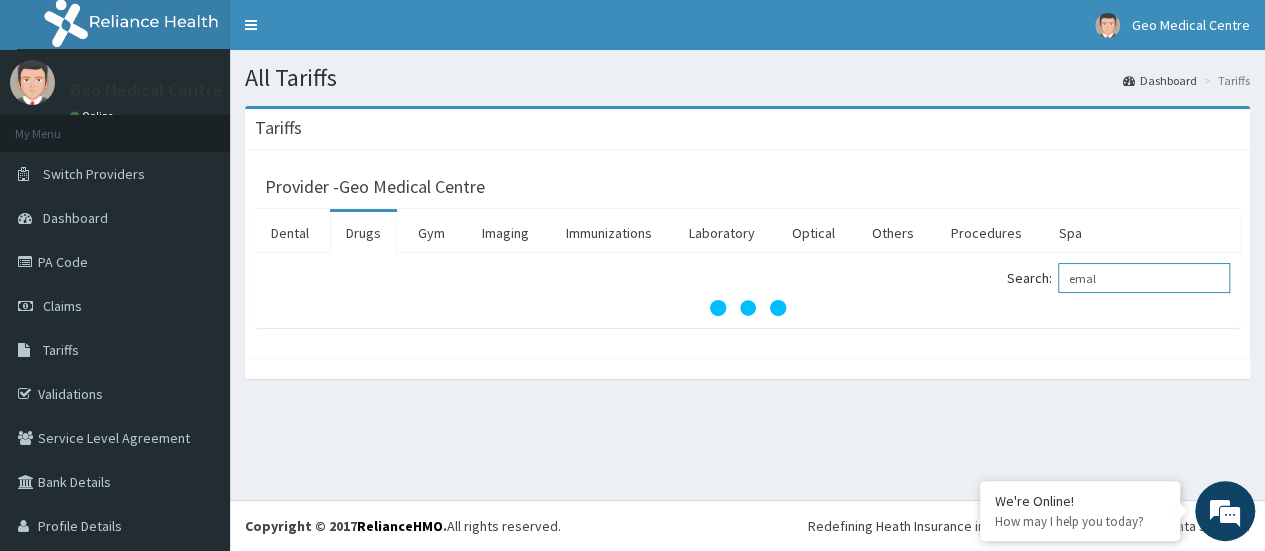 scroll, scrollTop: 0, scrollLeft: 0, axis: both 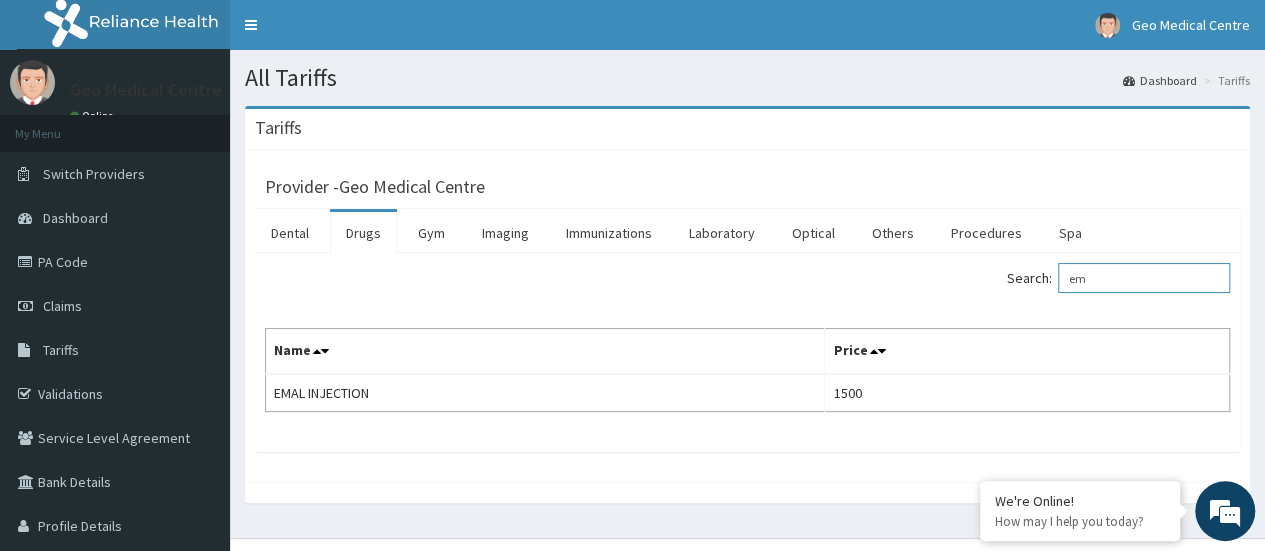 type on "e" 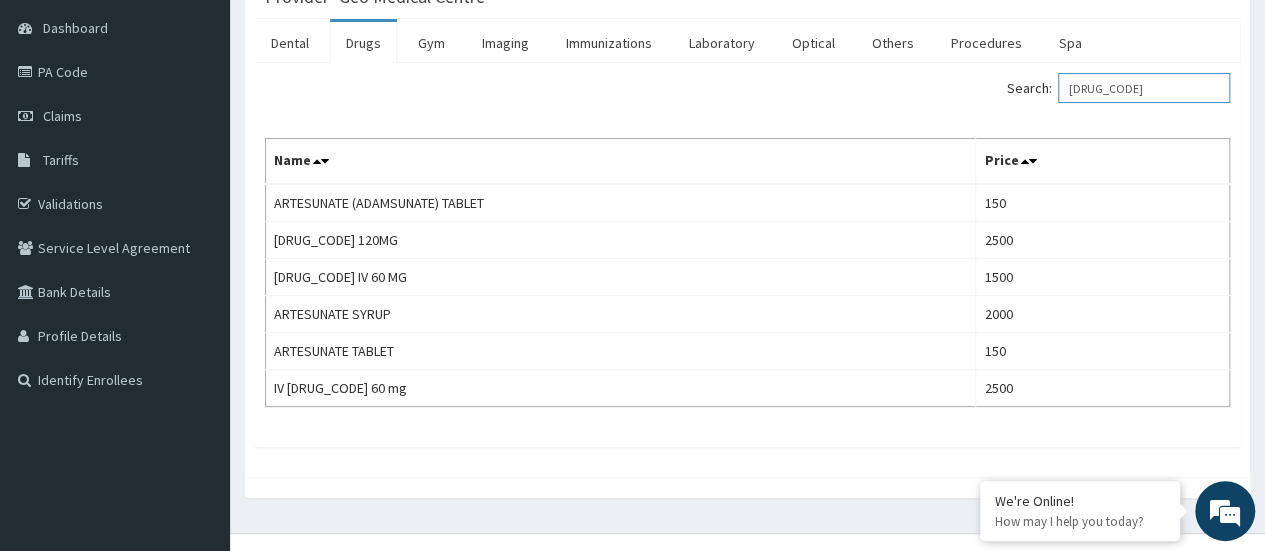 scroll, scrollTop: 196, scrollLeft: 0, axis: vertical 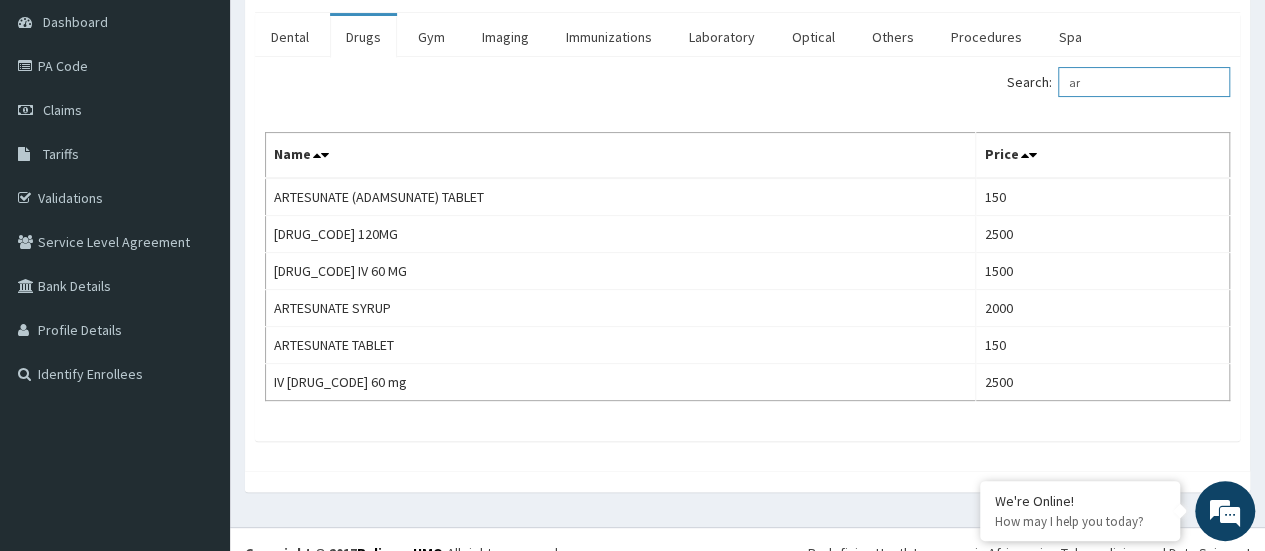 type on "a" 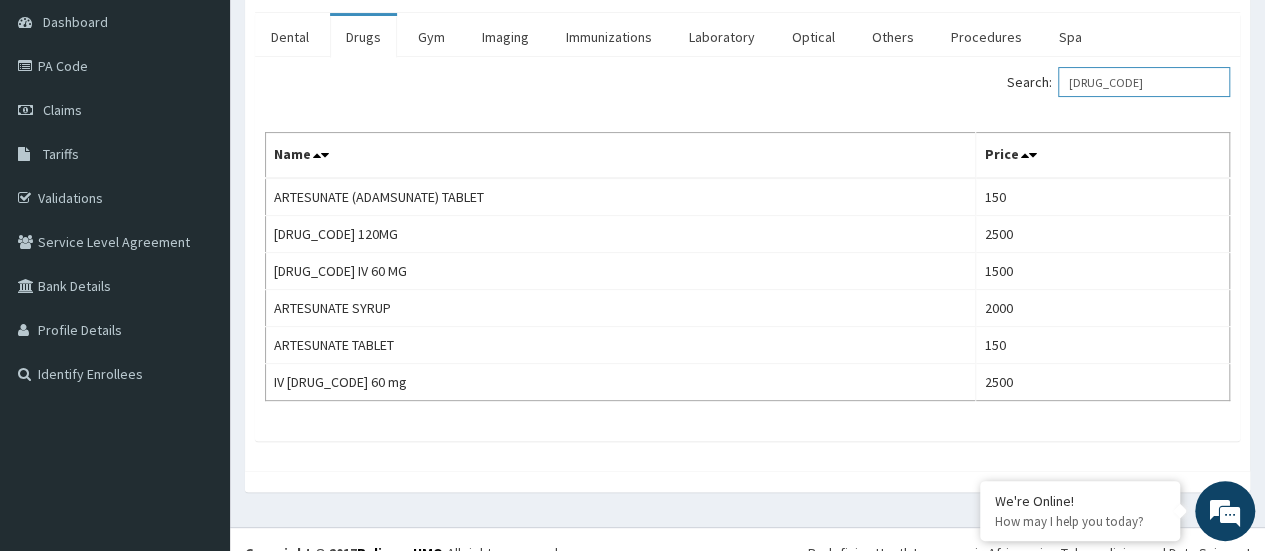 scroll, scrollTop: 0, scrollLeft: 0, axis: both 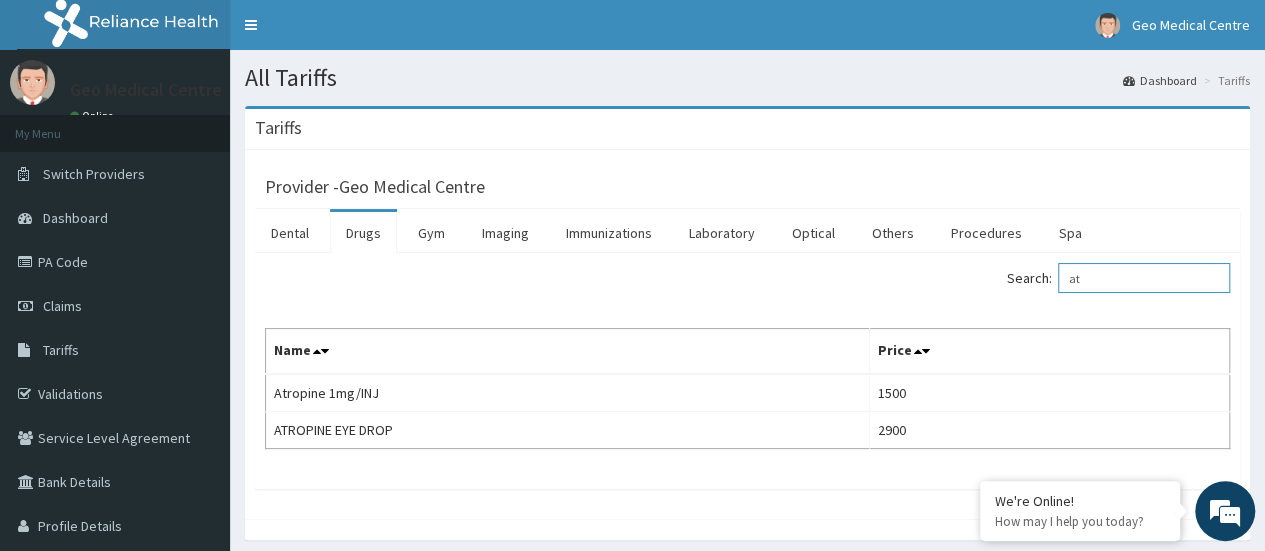 type on "a" 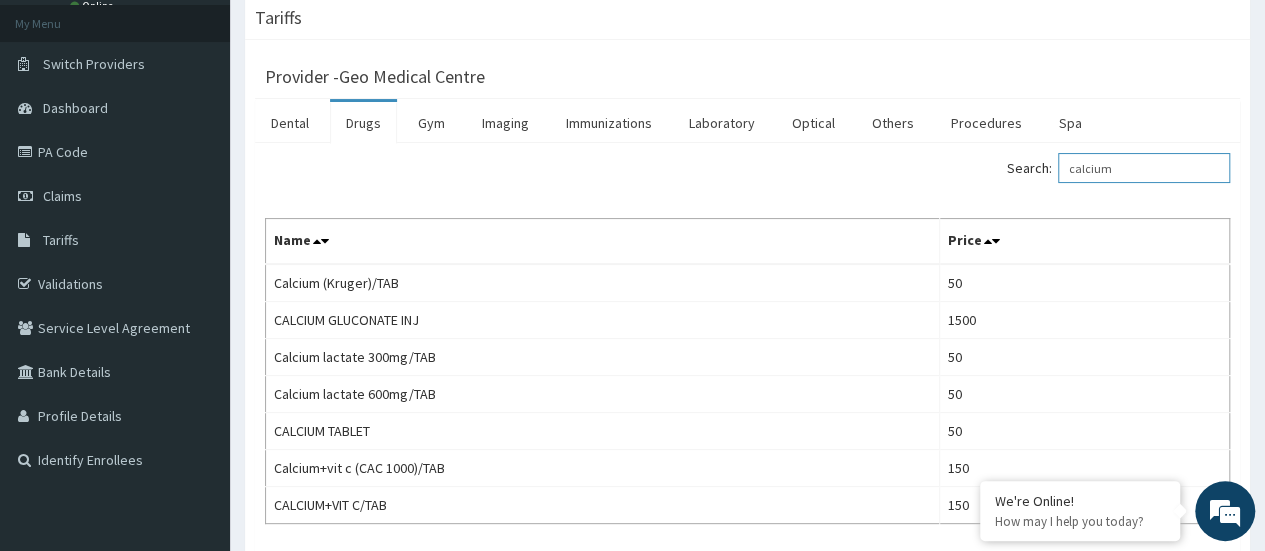 scroll, scrollTop: 151, scrollLeft: 0, axis: vertical 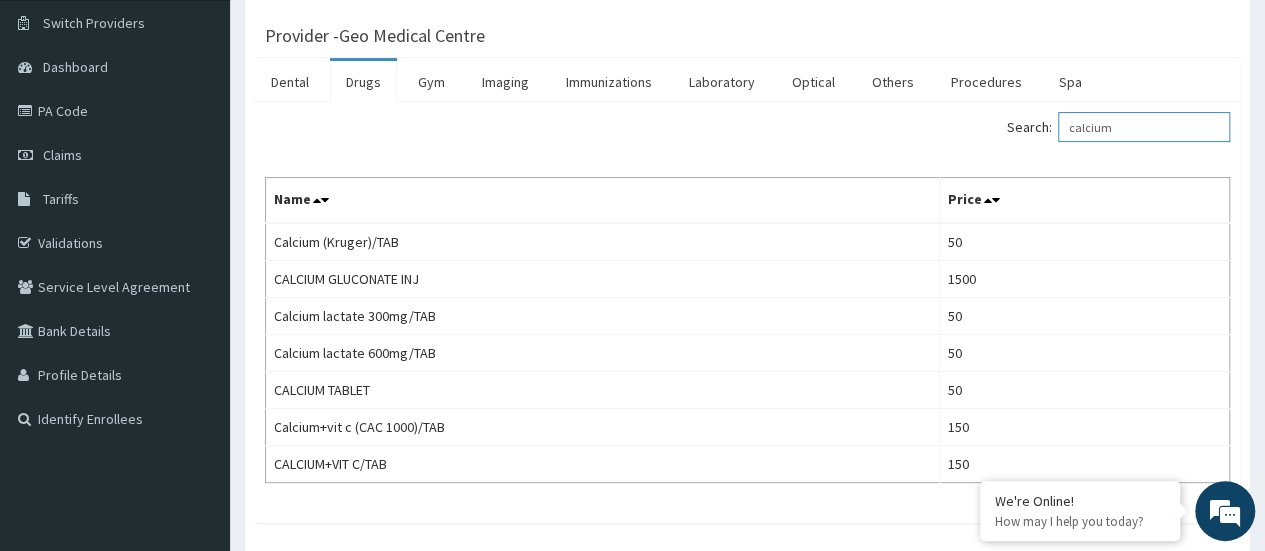 click on "calcium" at bounding box center [1144, 127] 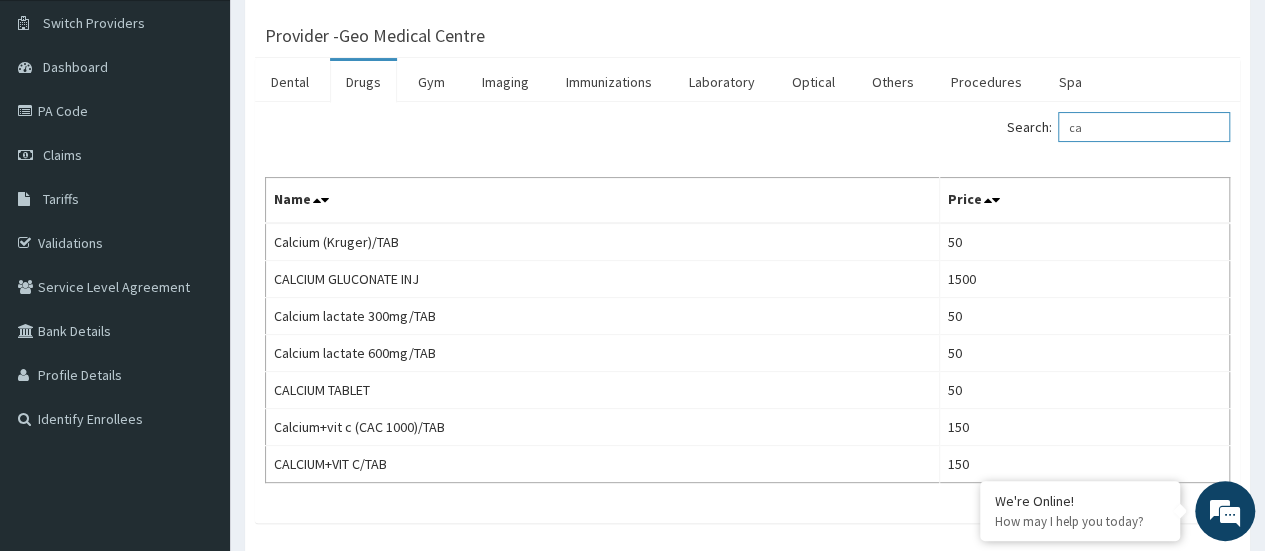 type on "c" 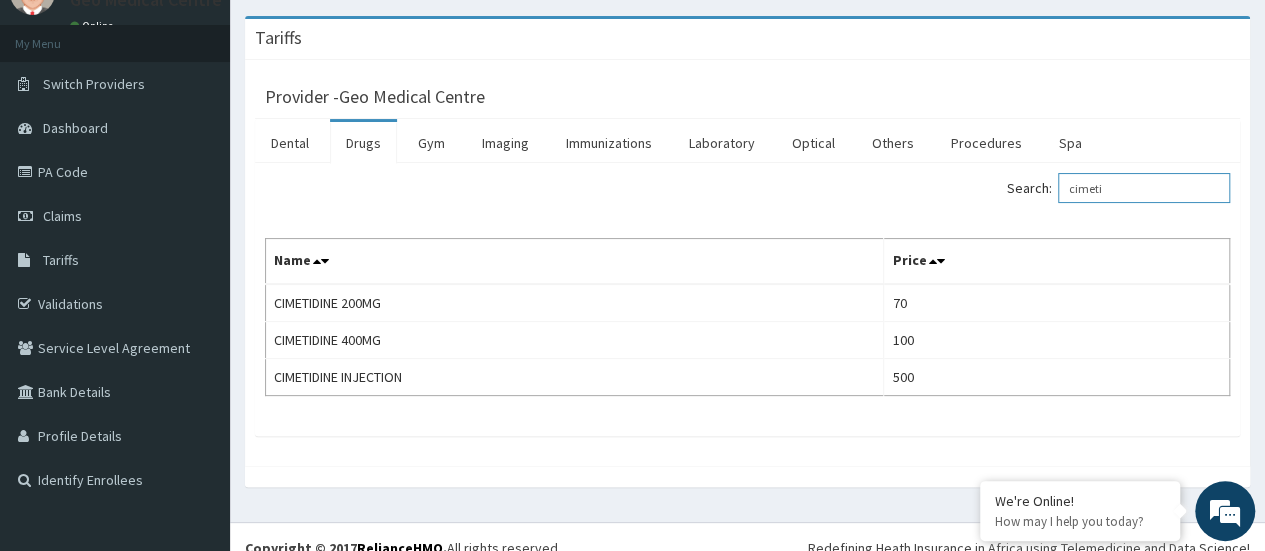 scroll, scrollTop: 109, scrollLeft: 0, axis: vertical 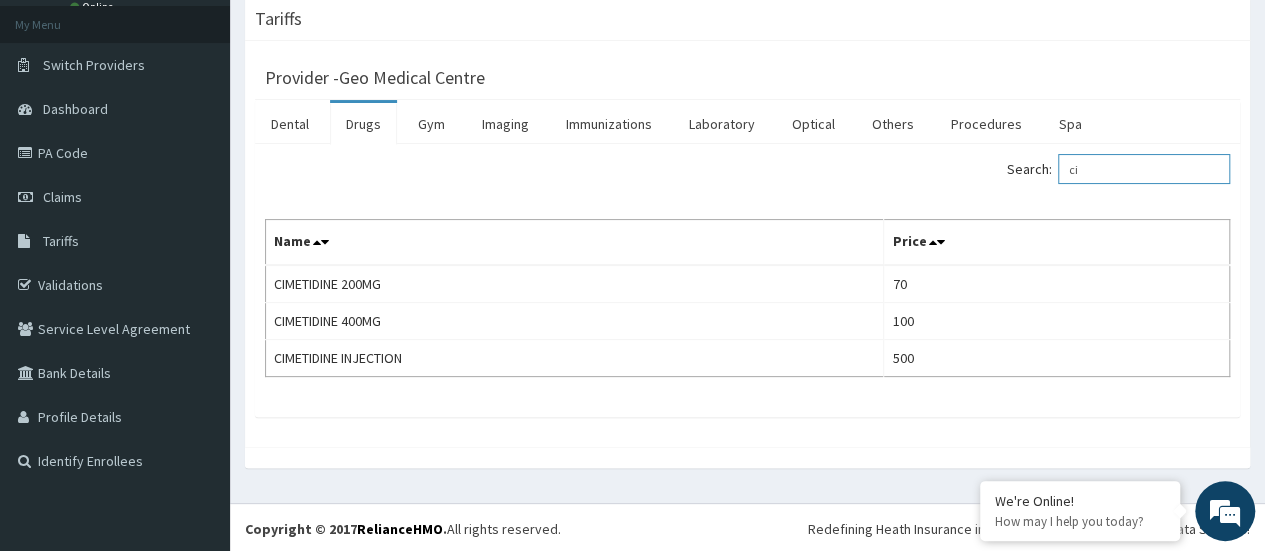 type on "c" 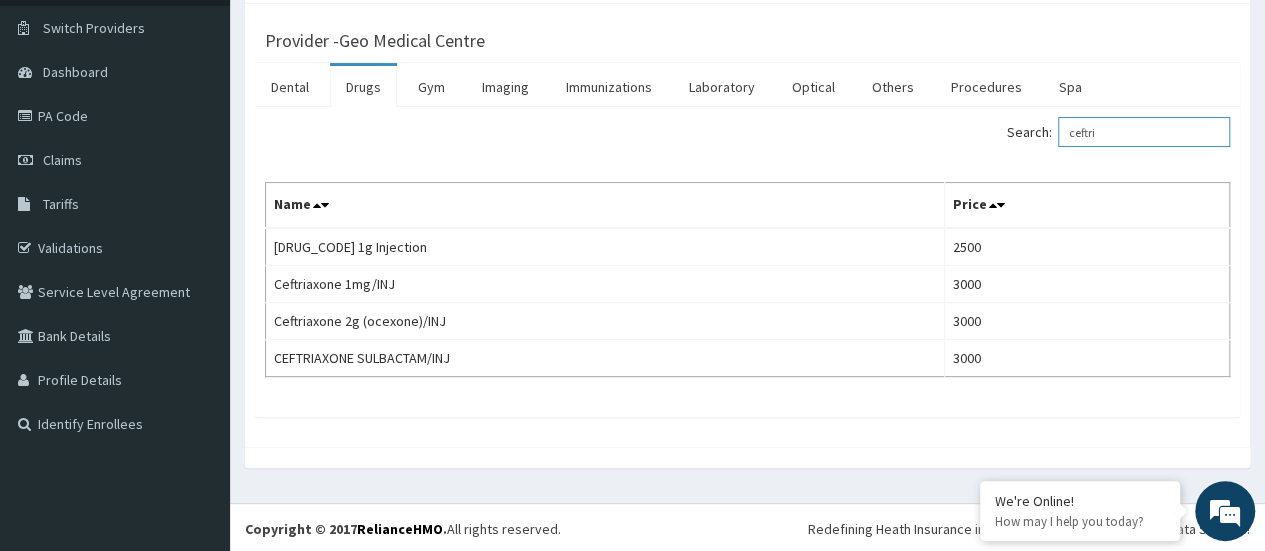 scroll, scrollTop: 145, scrollLeft: 0, axis: vertical 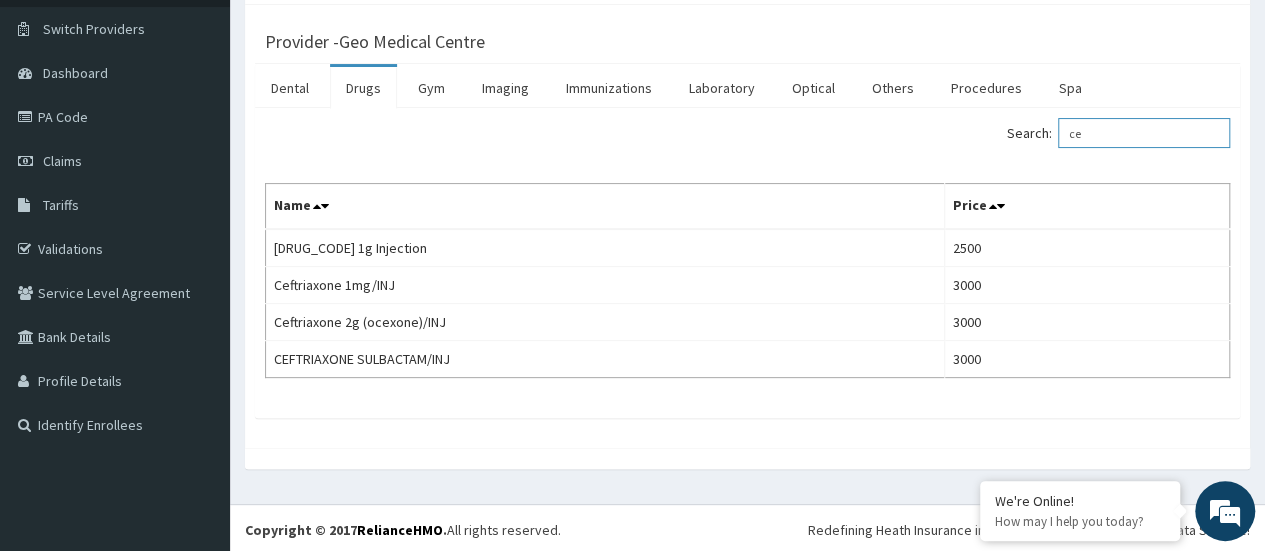 type on "c" 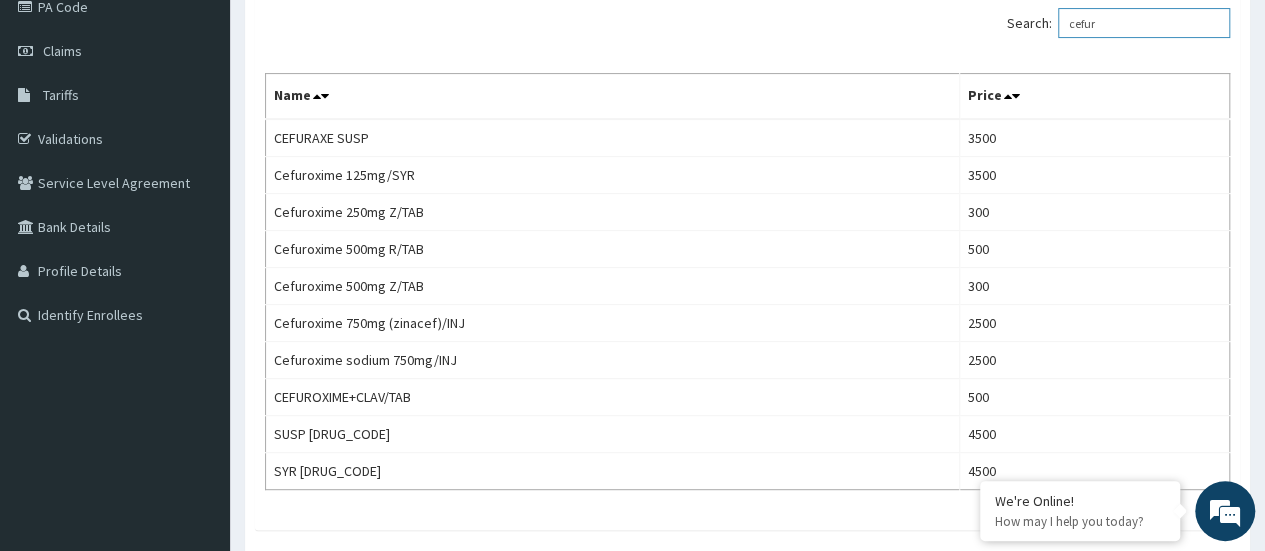 scroll, scrollTop: 264, scrollLeft: 0, axis: vertical 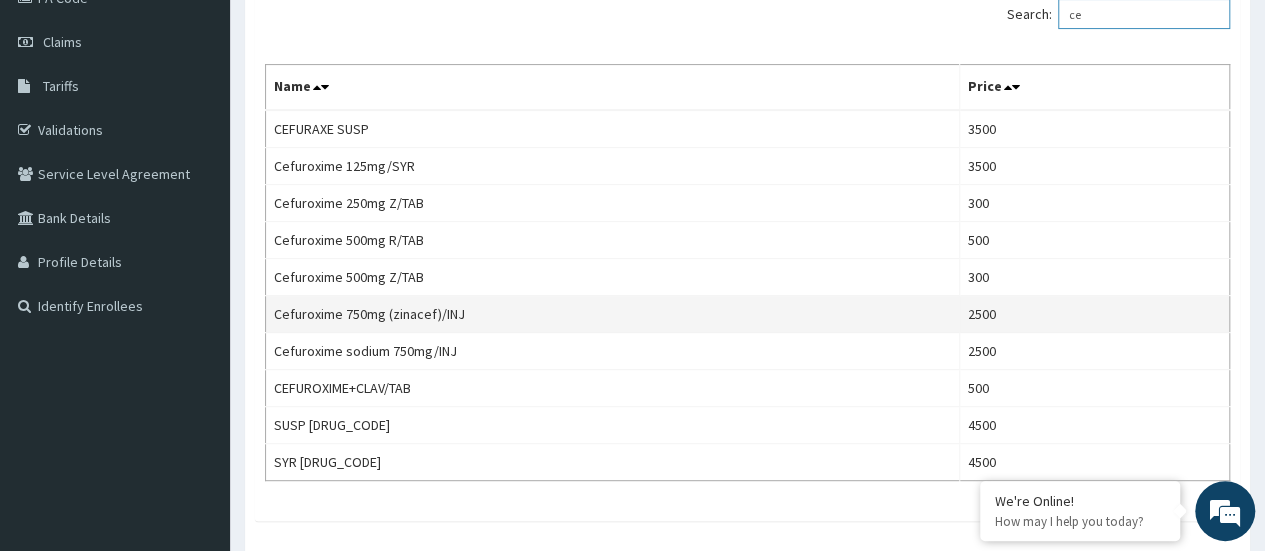 type on "c" 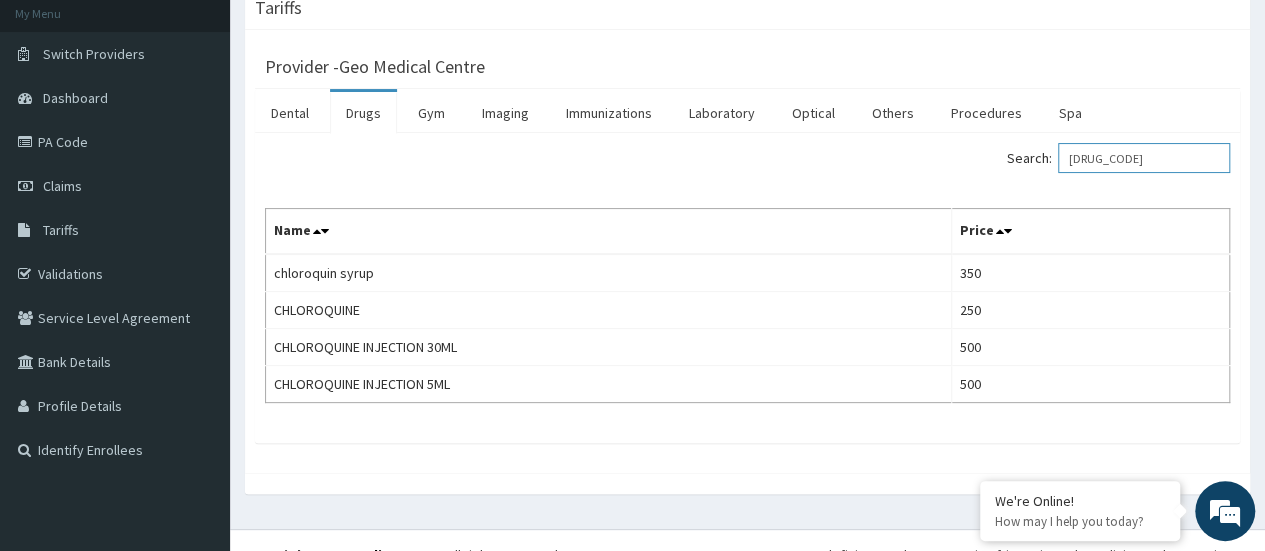 scroll, scrollTop: 119, scrollLeft: 0, axis: vertical 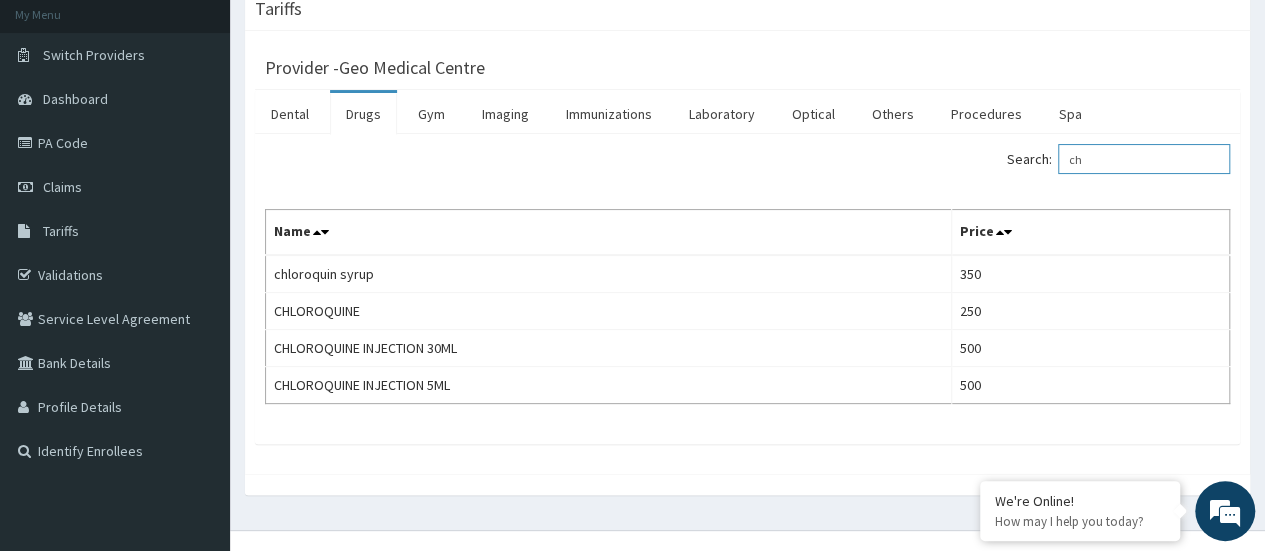 type on "c" 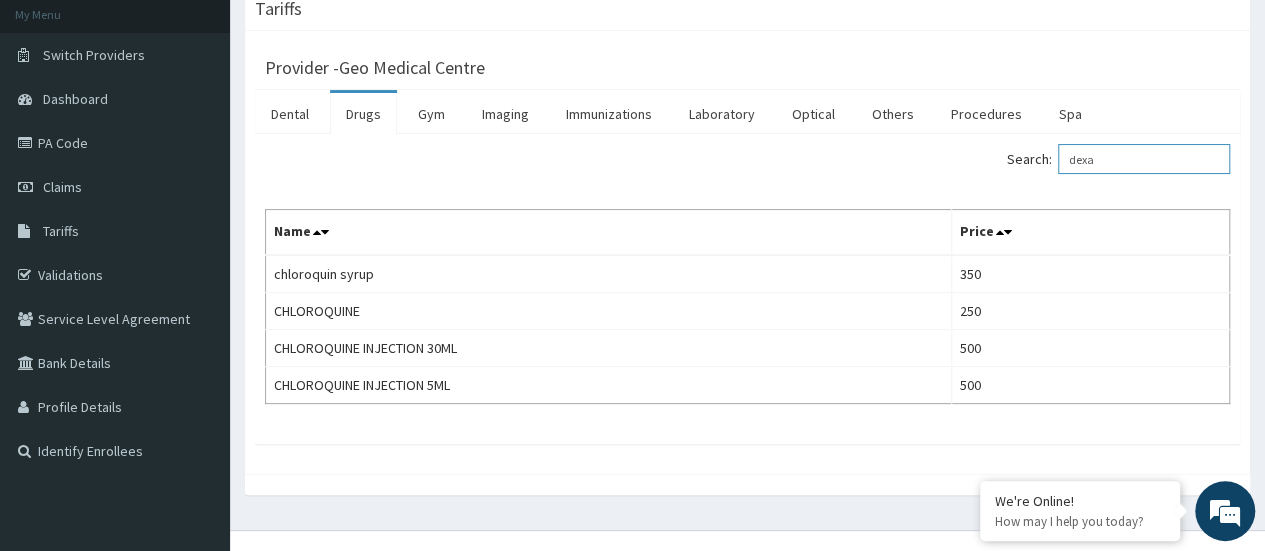 scroll, scrollTop: 0, scrollLeft: 0, axis: both 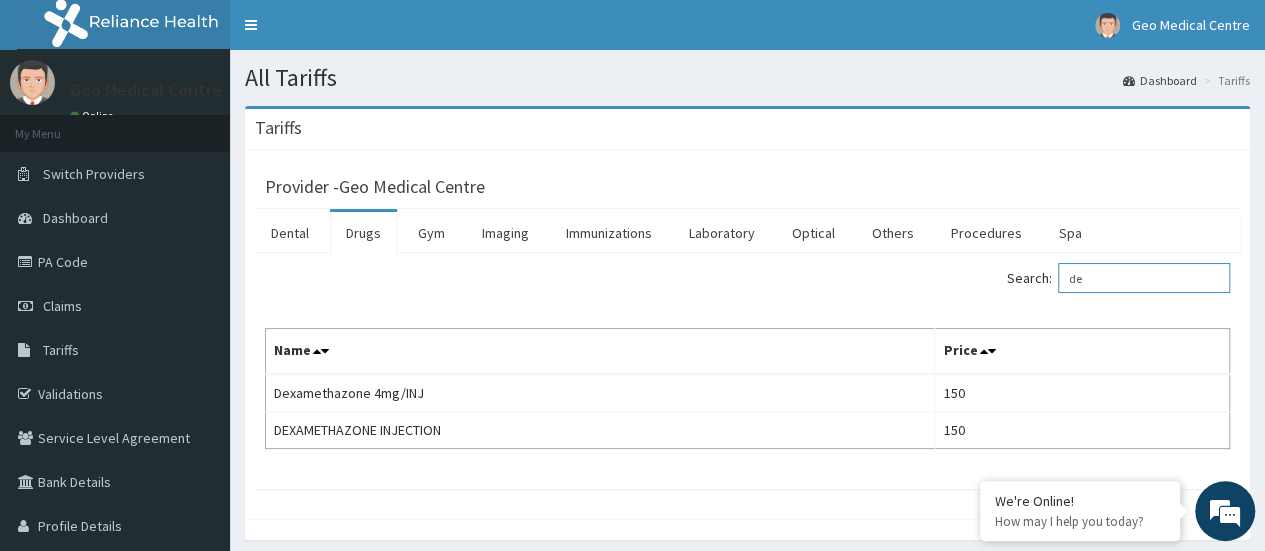 type on "d" 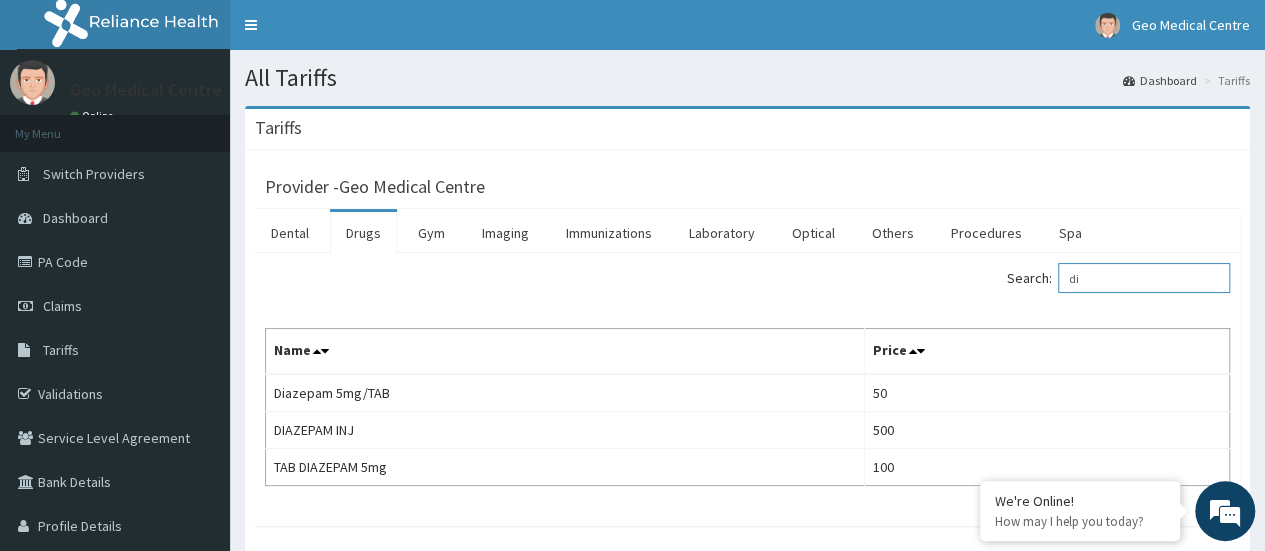 type on "d" 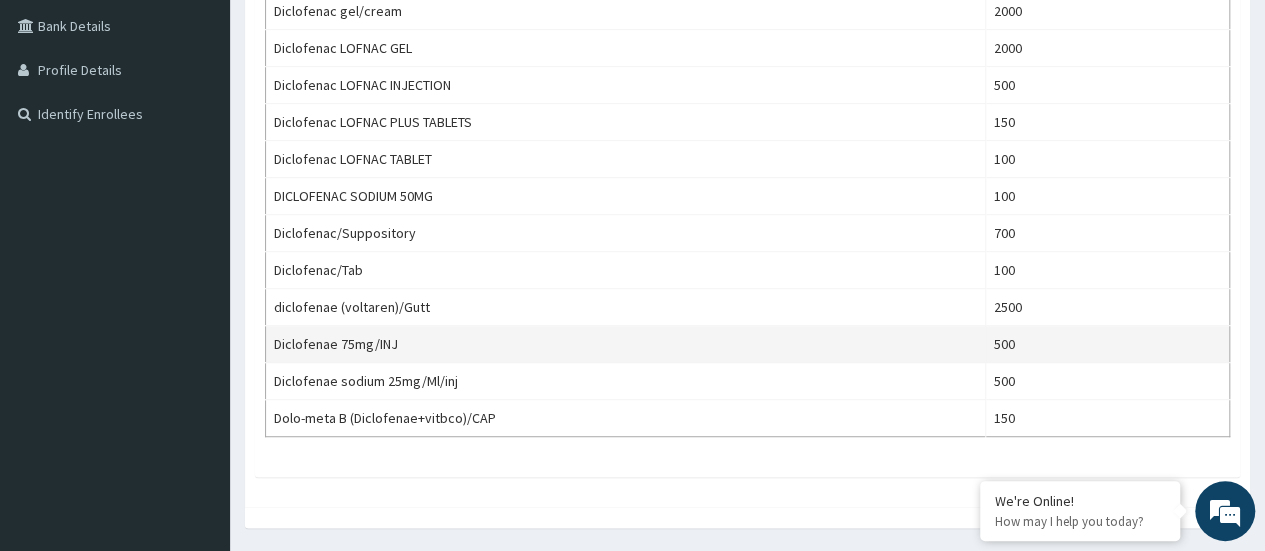 scroll, scrollTop: 270, scrollLeft: 0, axis: vertical 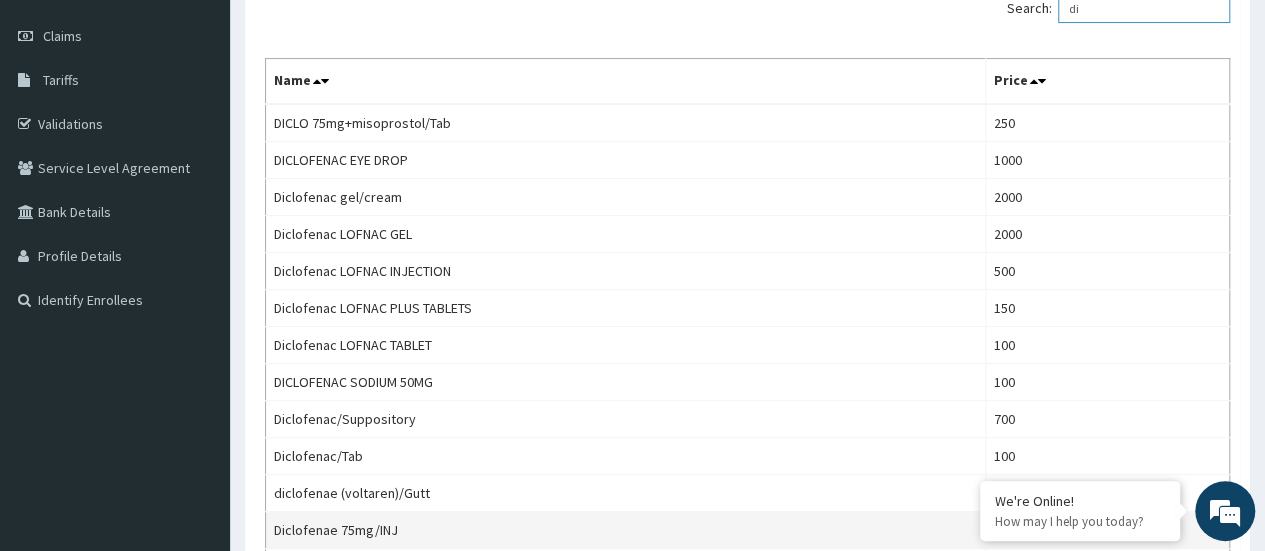type on "d" 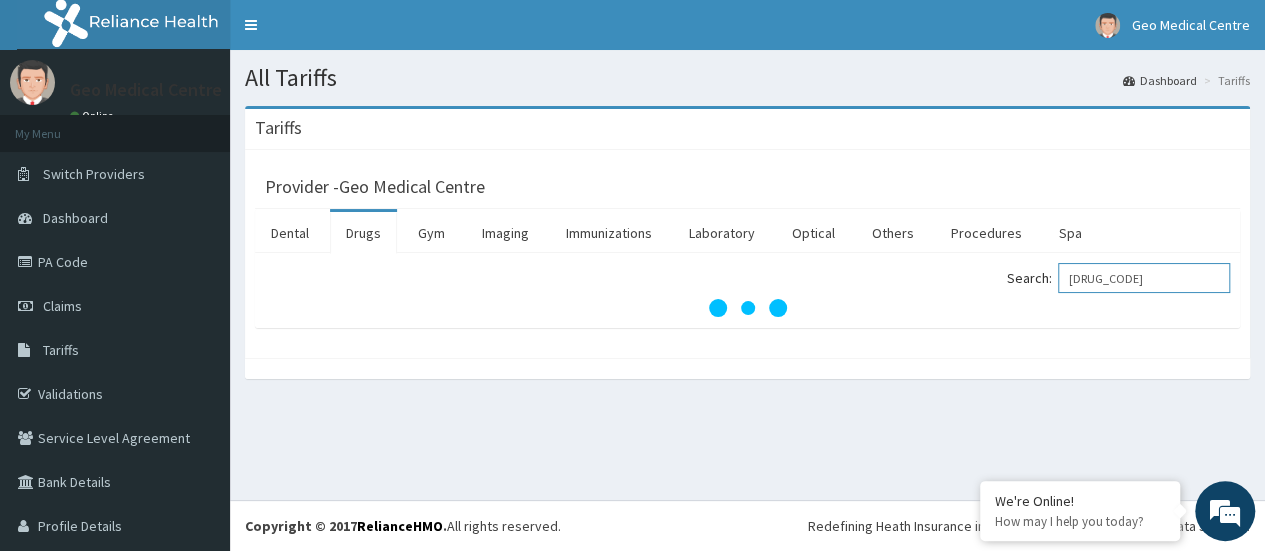 scroll, scrollTop: 0, scrollLeft: 0, axis: both 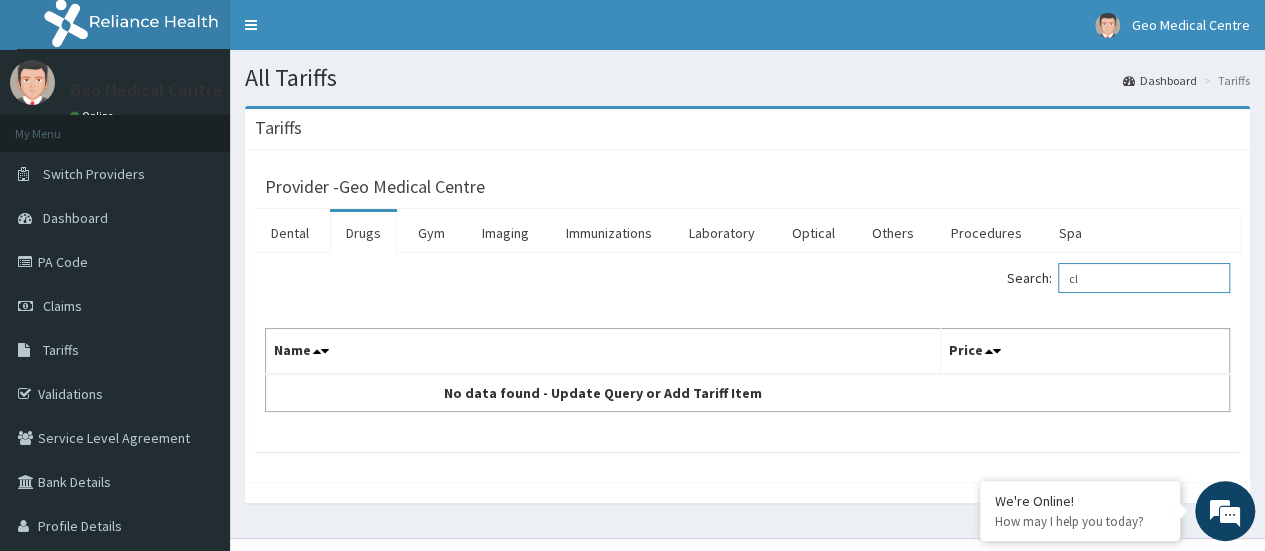 type on "c" 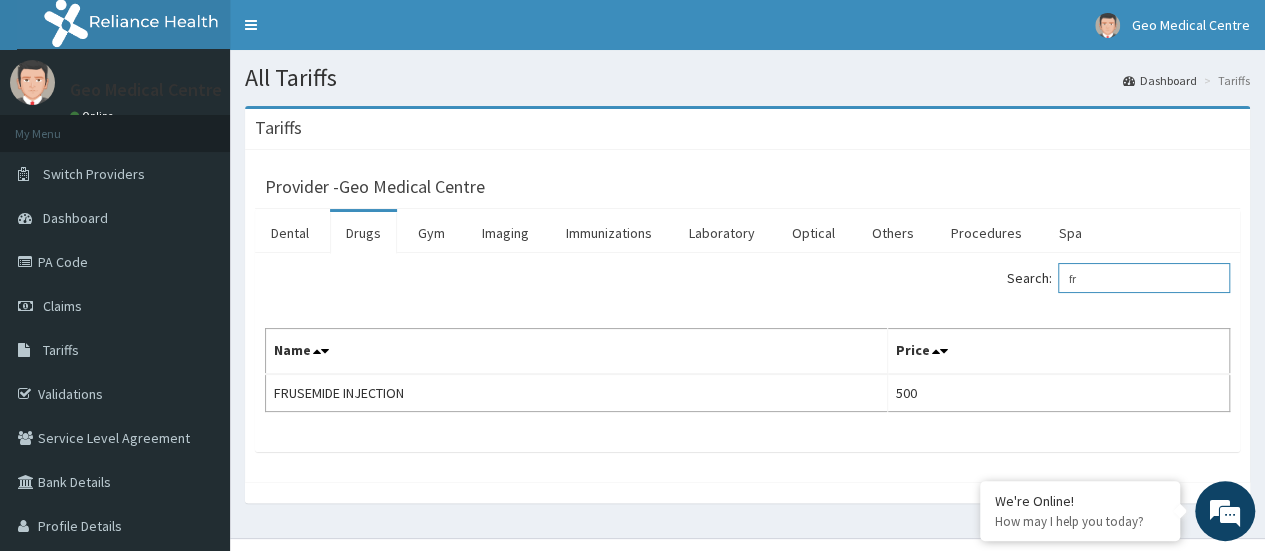 type on "f" 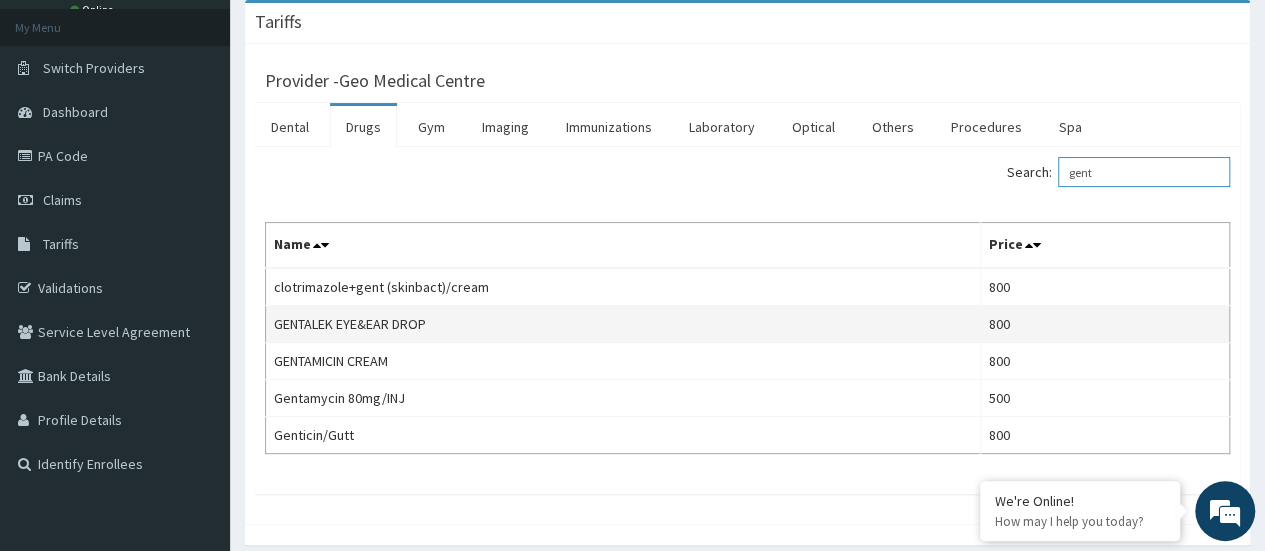 scroll, scrollTop: 105, scrollLeft: 0, axis: vertical 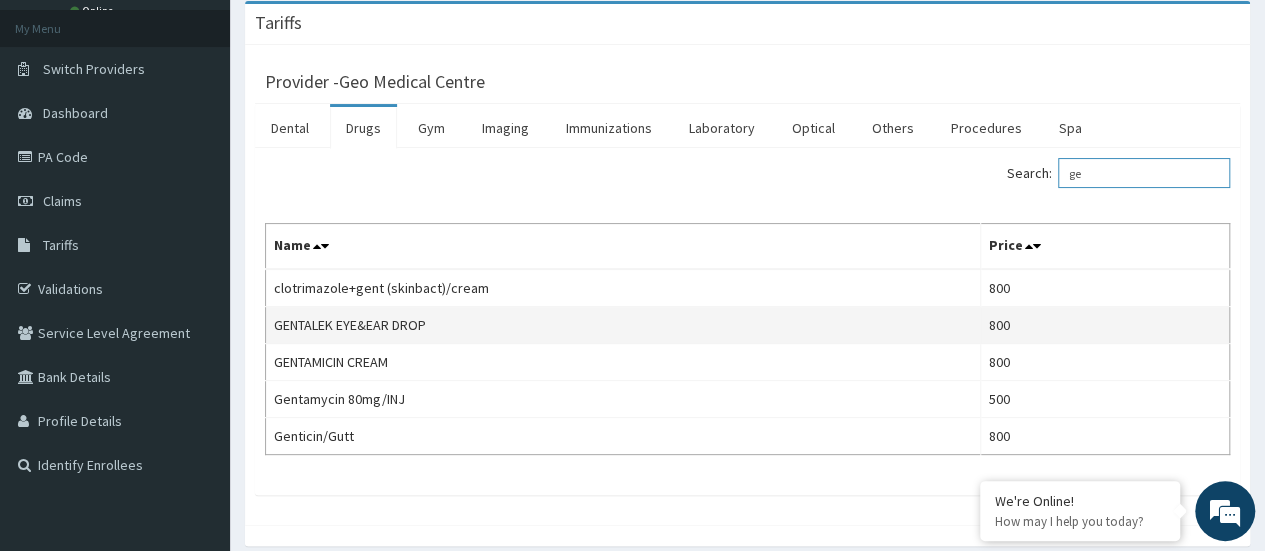 type on "g" 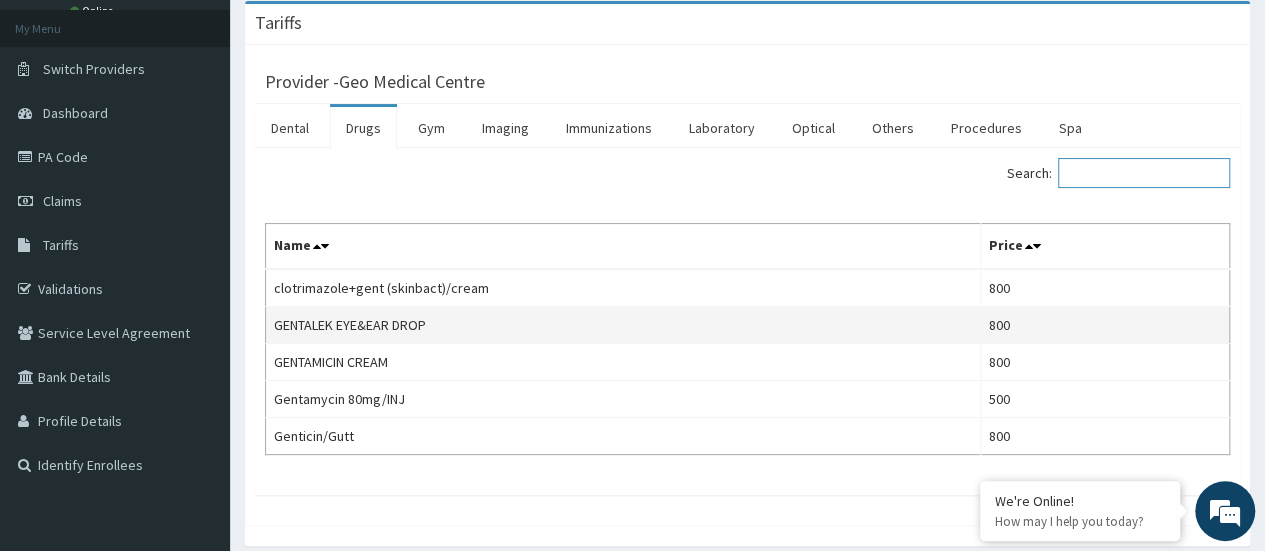 scroll, scrollTop: 0, scrollLeft: 0, axis: both 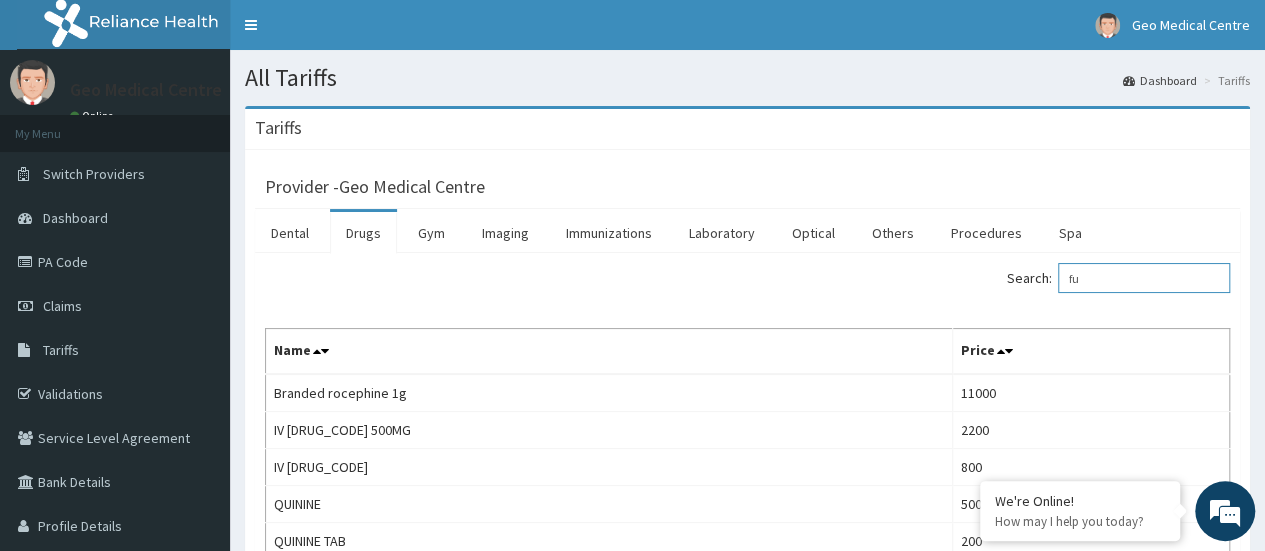 type on "f" 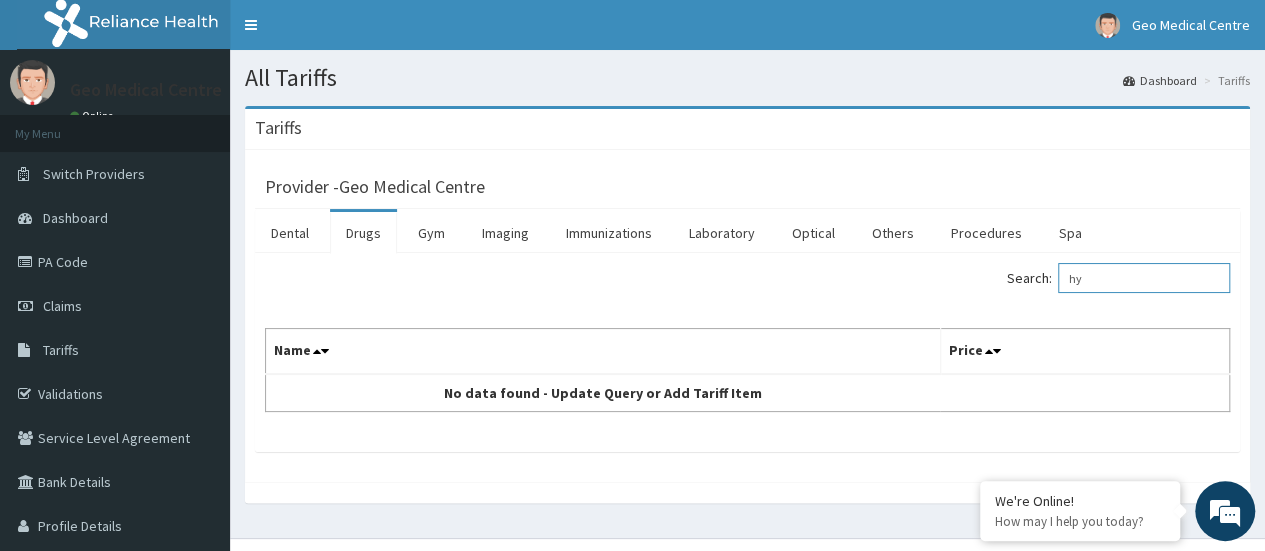 type on "h" 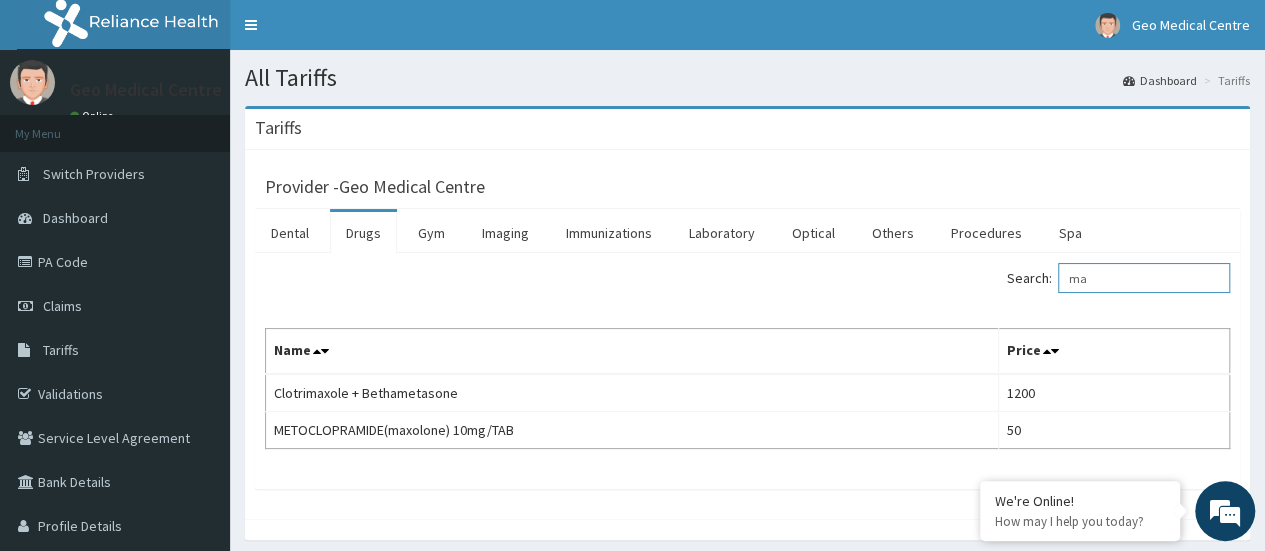 type on "m" 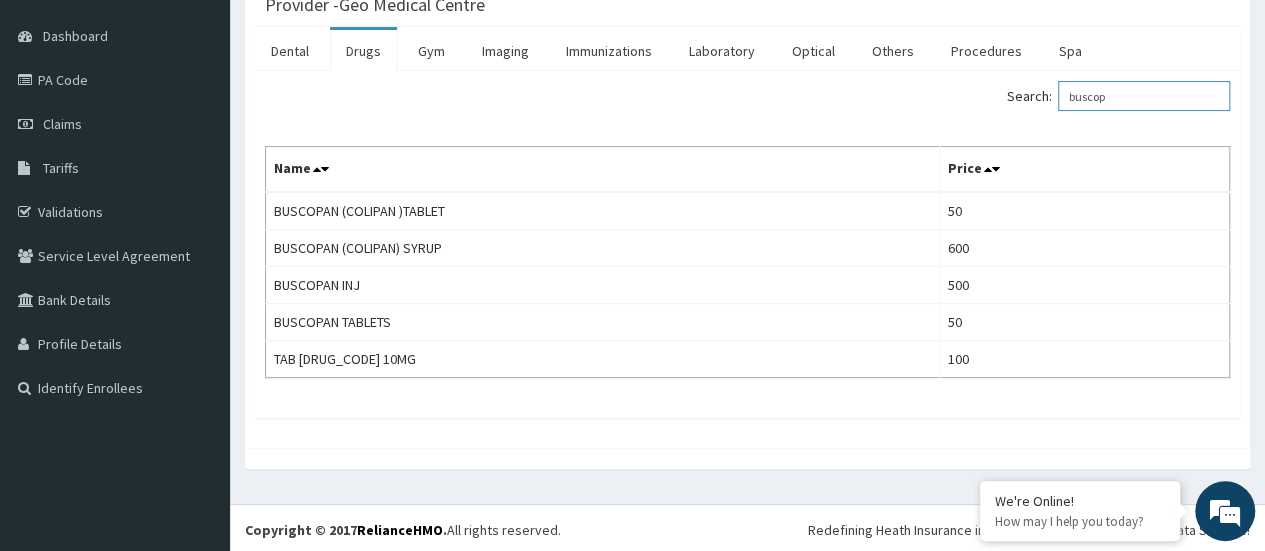 scroll, scrollTop: 180, scrollLeft: 0, axis: vertical 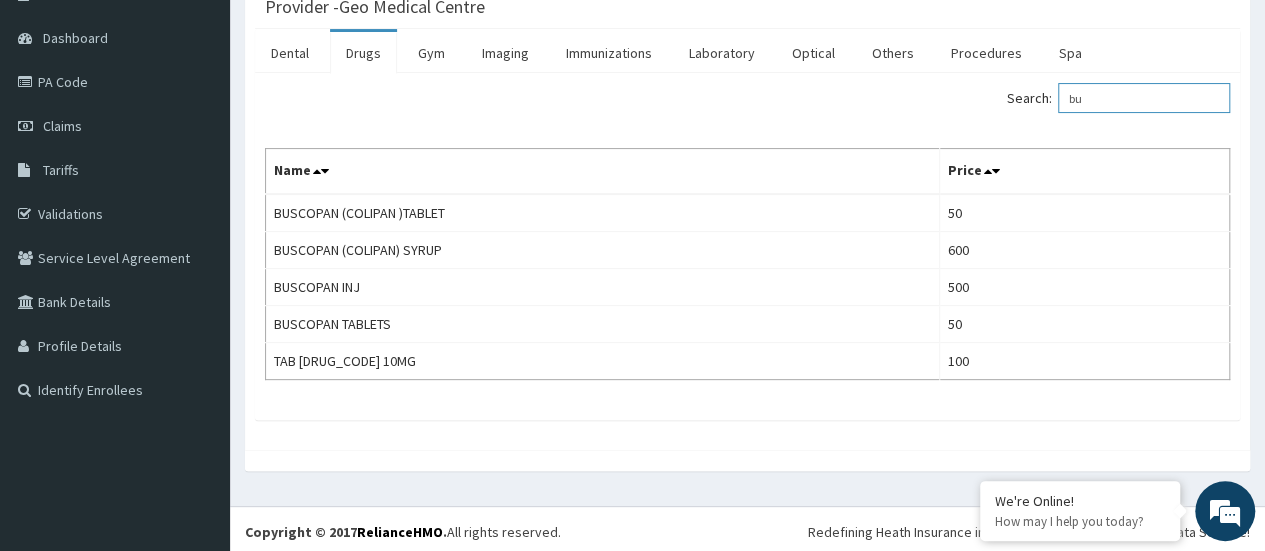type on "b" 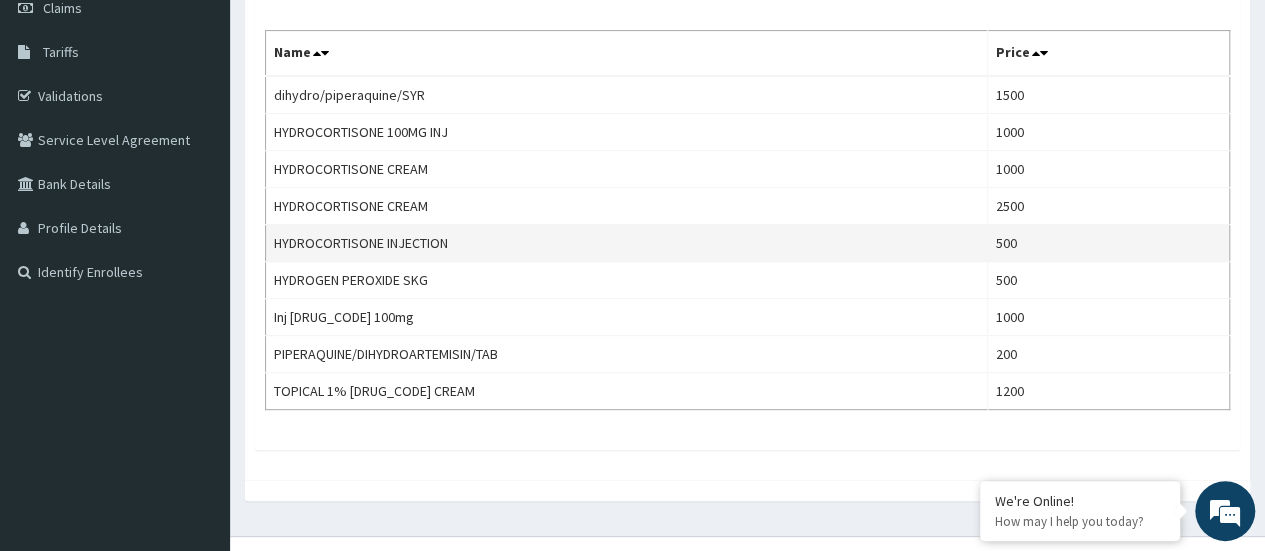 scroll, scrollTop: 0, scrollLeft: 0, axis: both 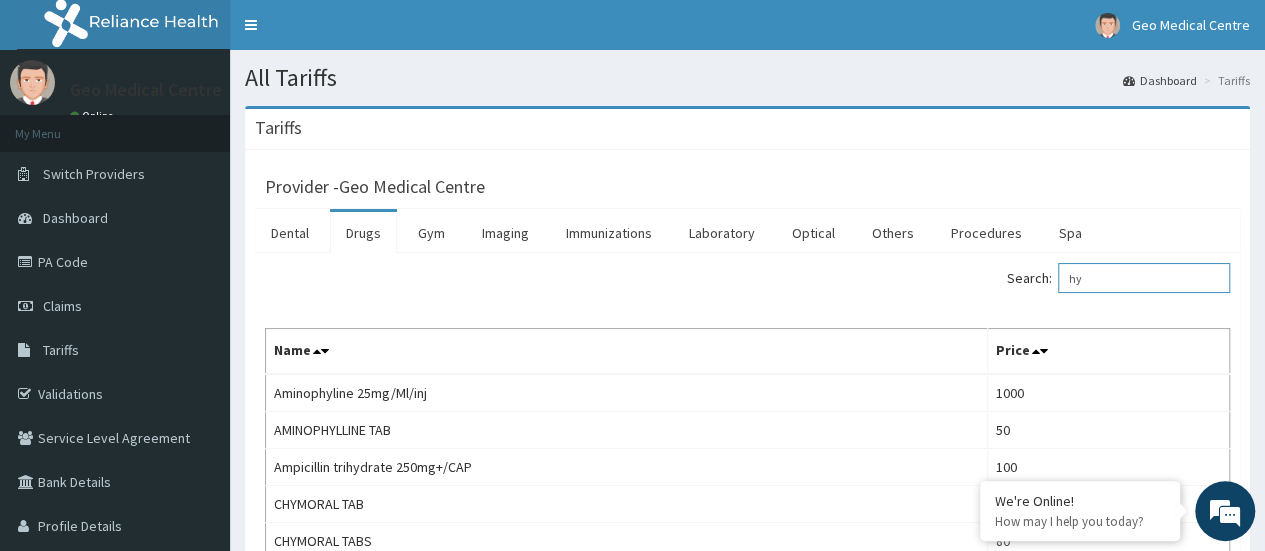 type on "h" 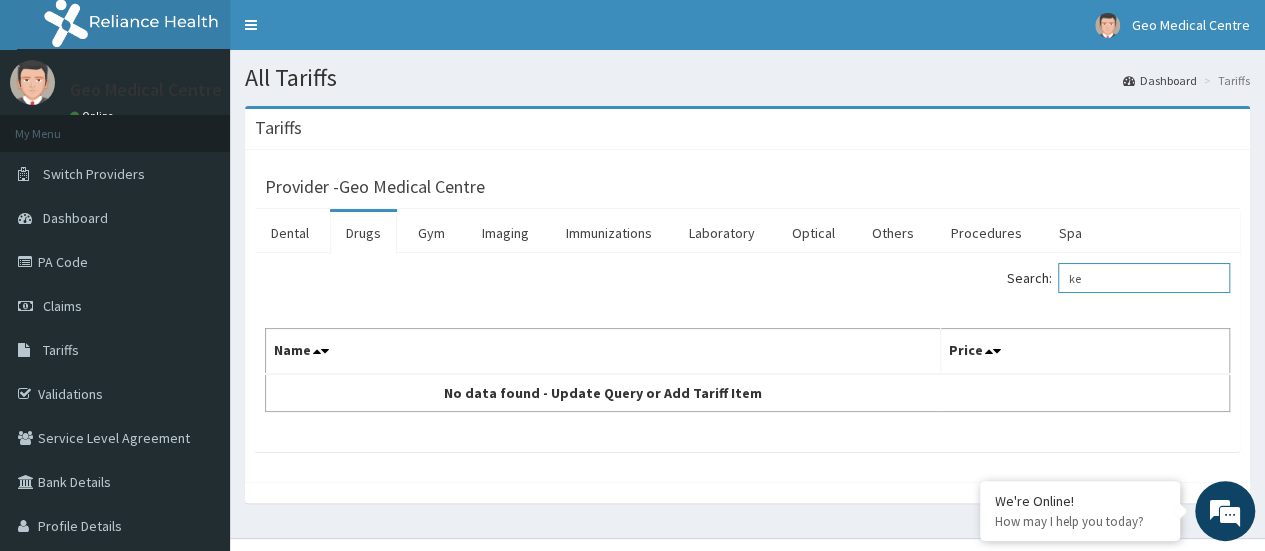 type on "k" 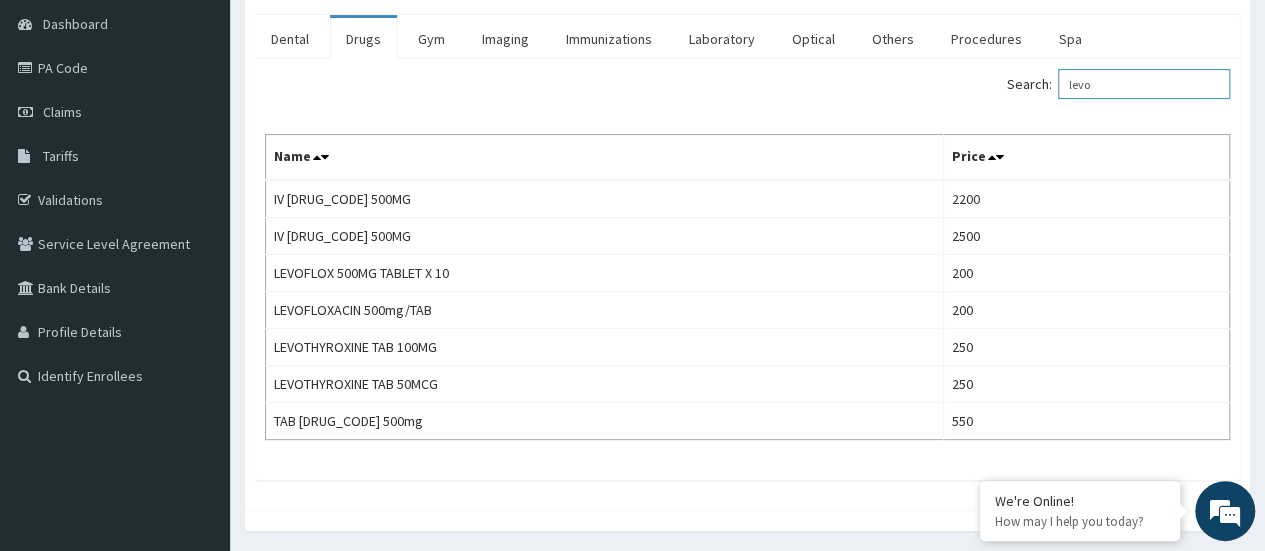 scroll, scrollTop: 198, scrollLeft: 0, axis: vertical 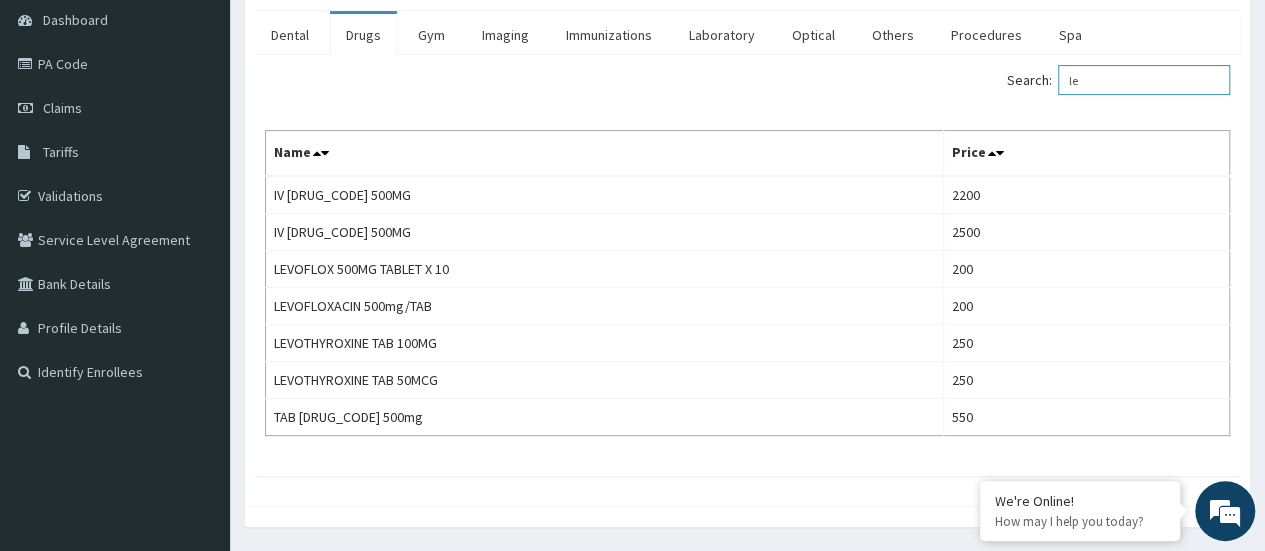 type on "l" 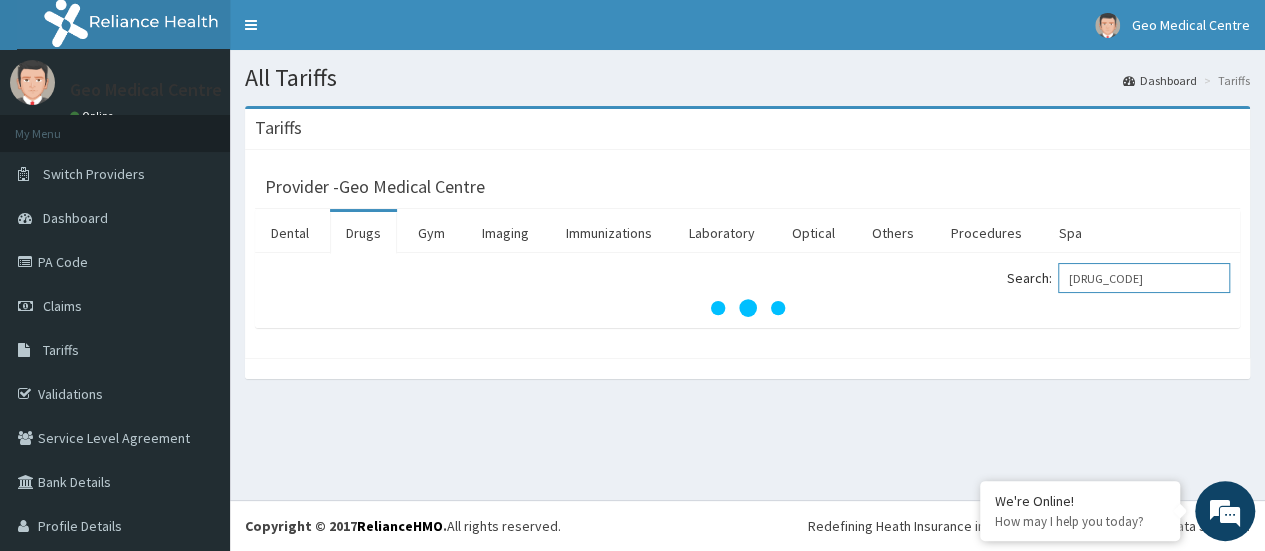 scroll, scrollTop: 0, scrollLeft: 0, axis: both 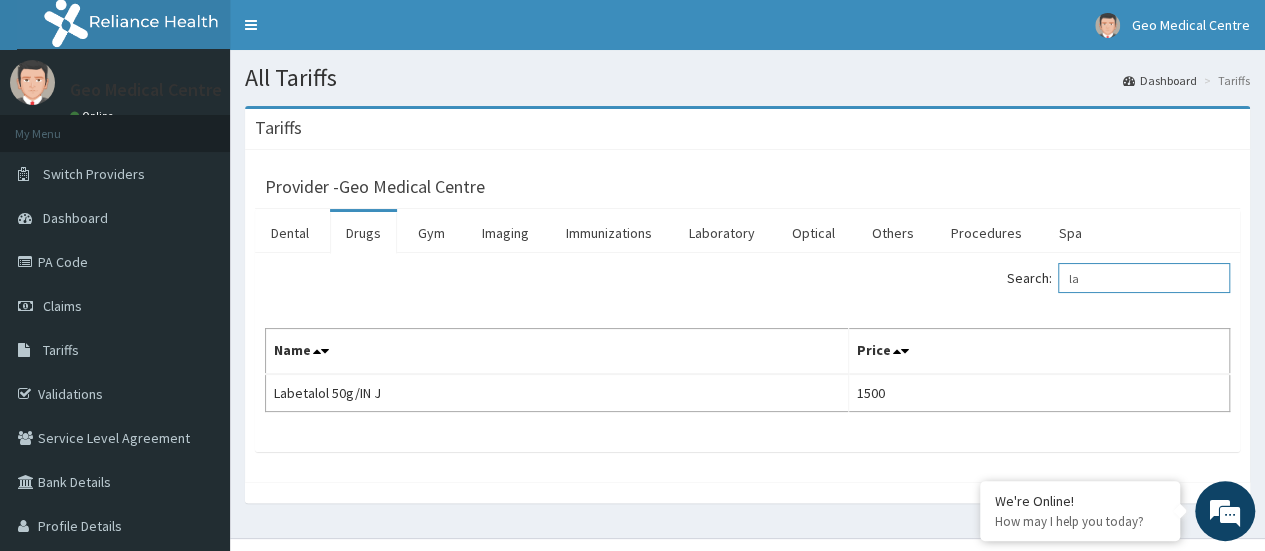 type on "l" 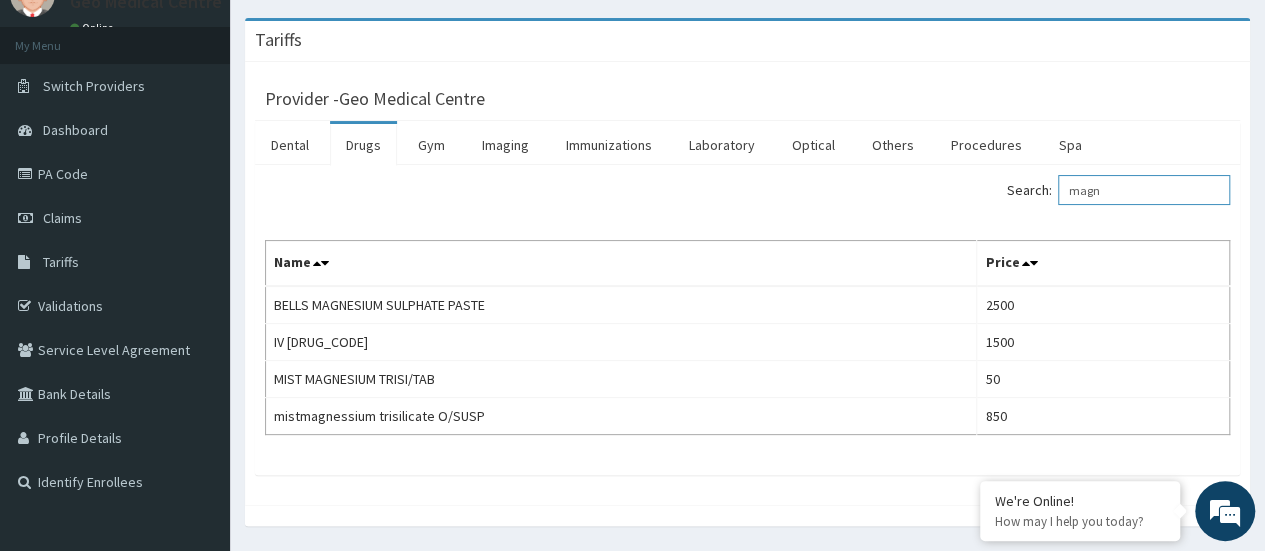 scroll, scrollTop: 96, scrollLeft: 0, axis: vertical 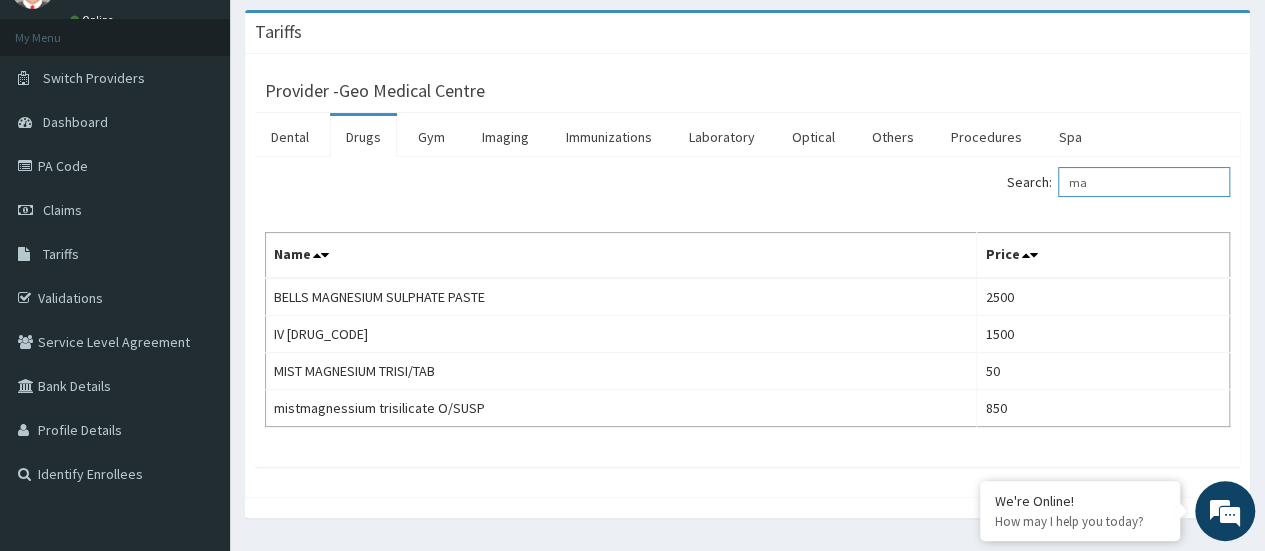 type on "m" 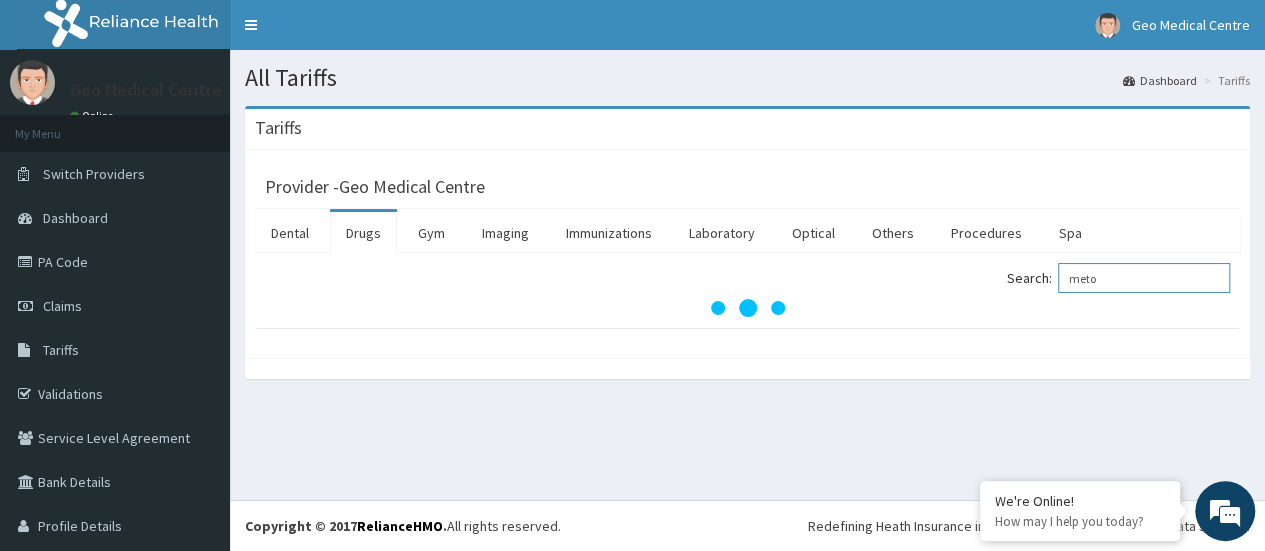 scroll, scrollTop: 0, scrollLeft: 0, axis: both 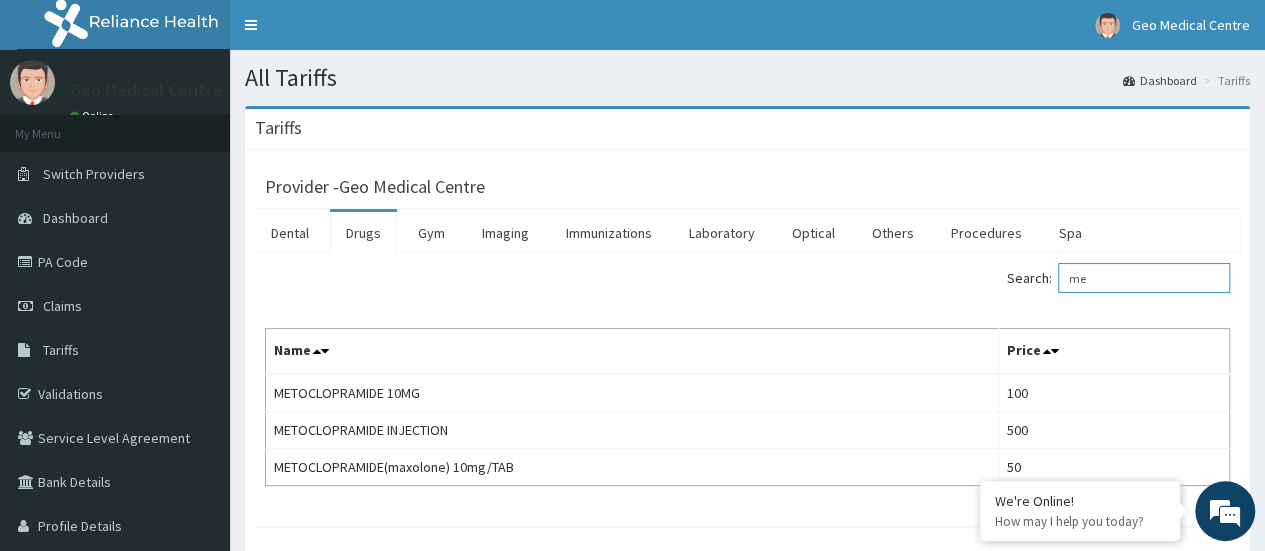 type on "m" 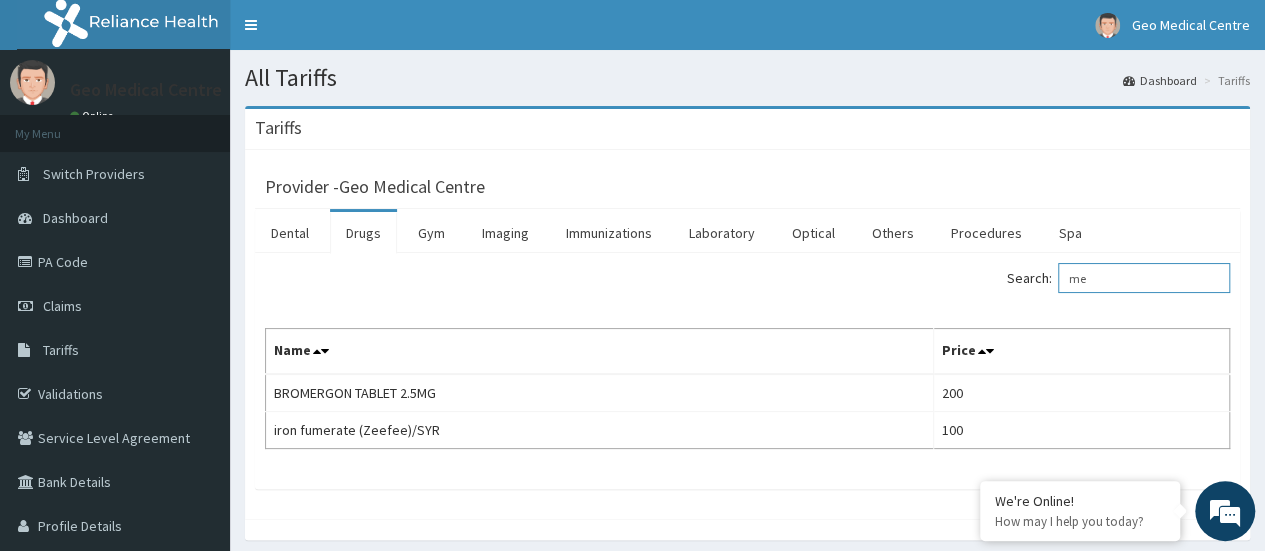 type on "m" 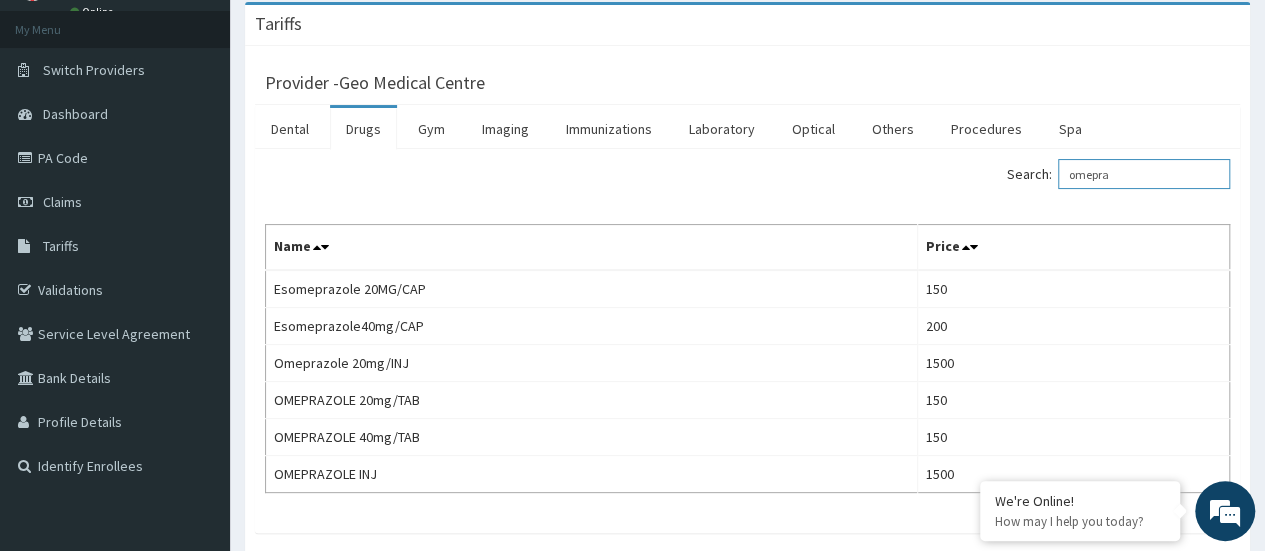 scroll, scrollTop: 103, scrollLeft: 0, axis: vertical 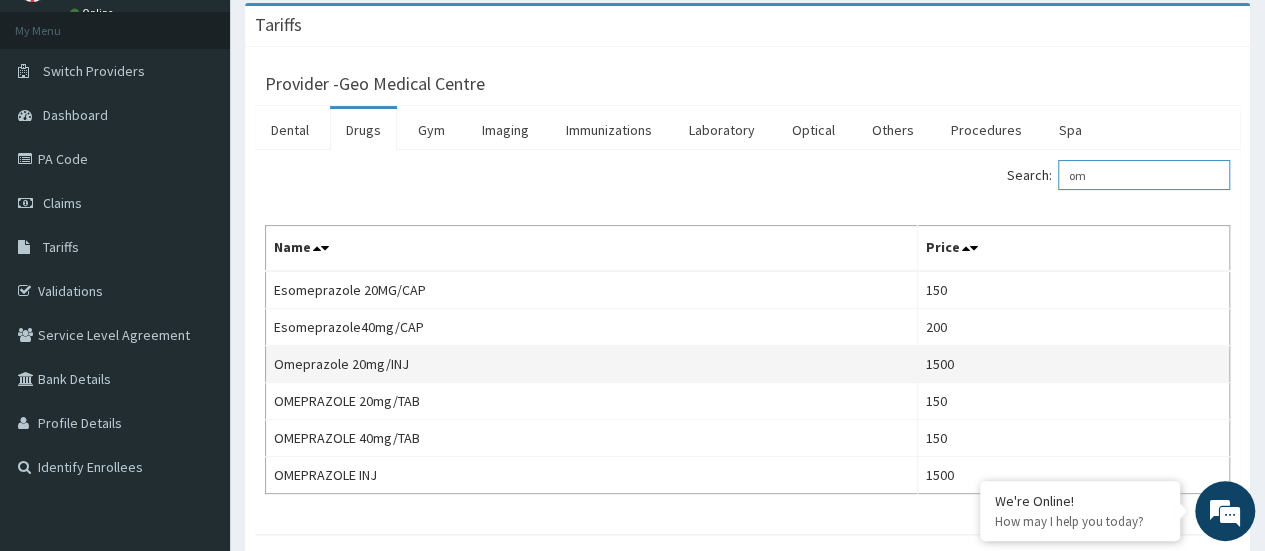 type on "o" 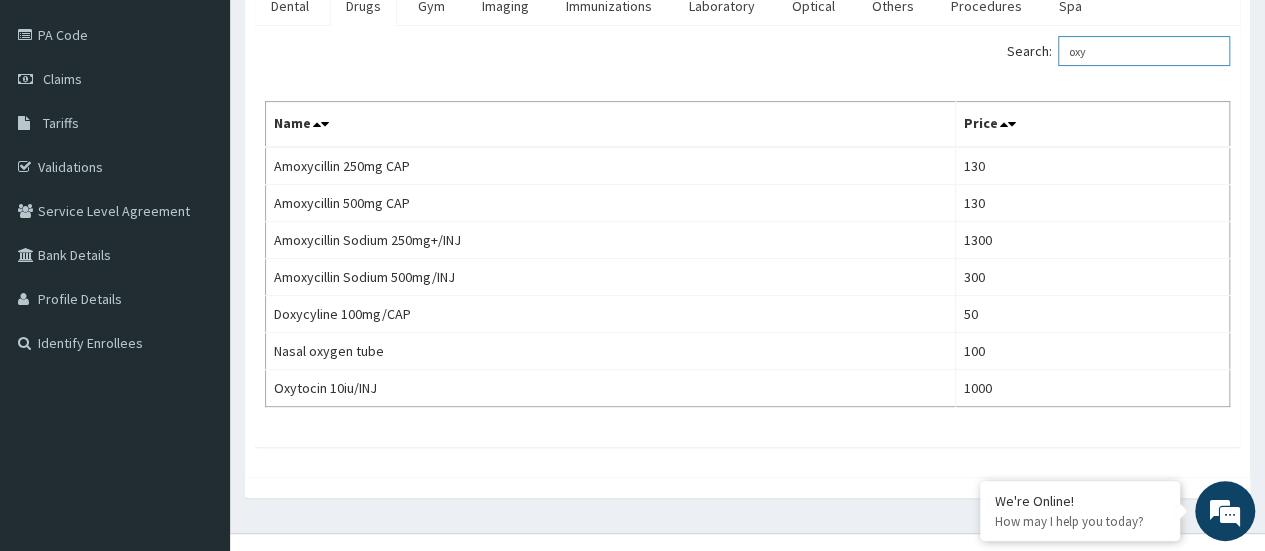 scroll, scrollTop: 226, scrollLeft: 0, axis: vertical 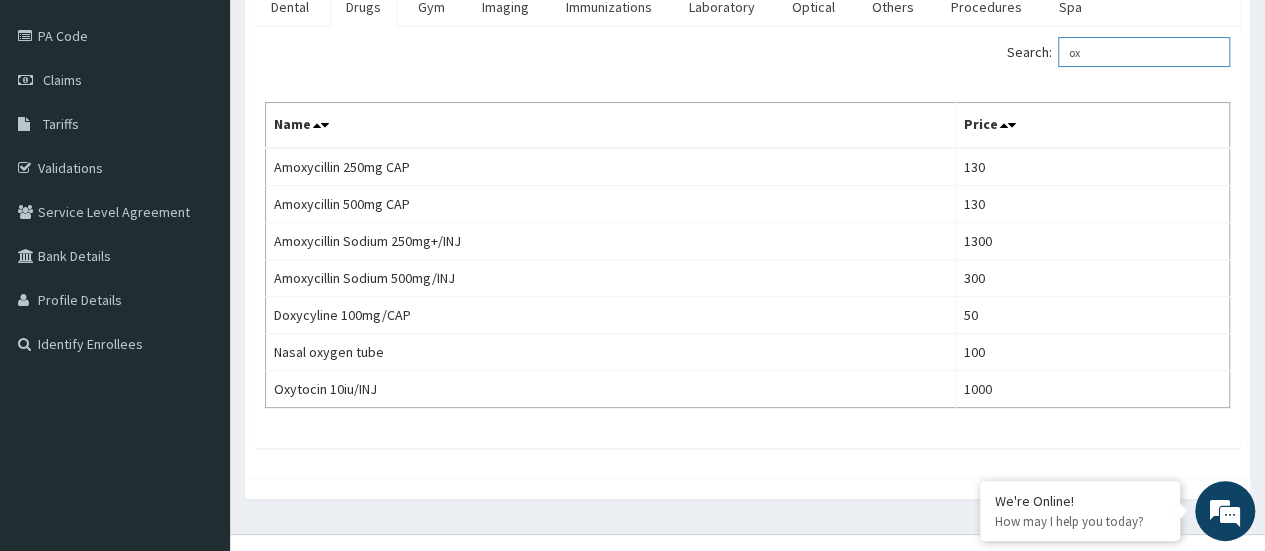 type on "o" 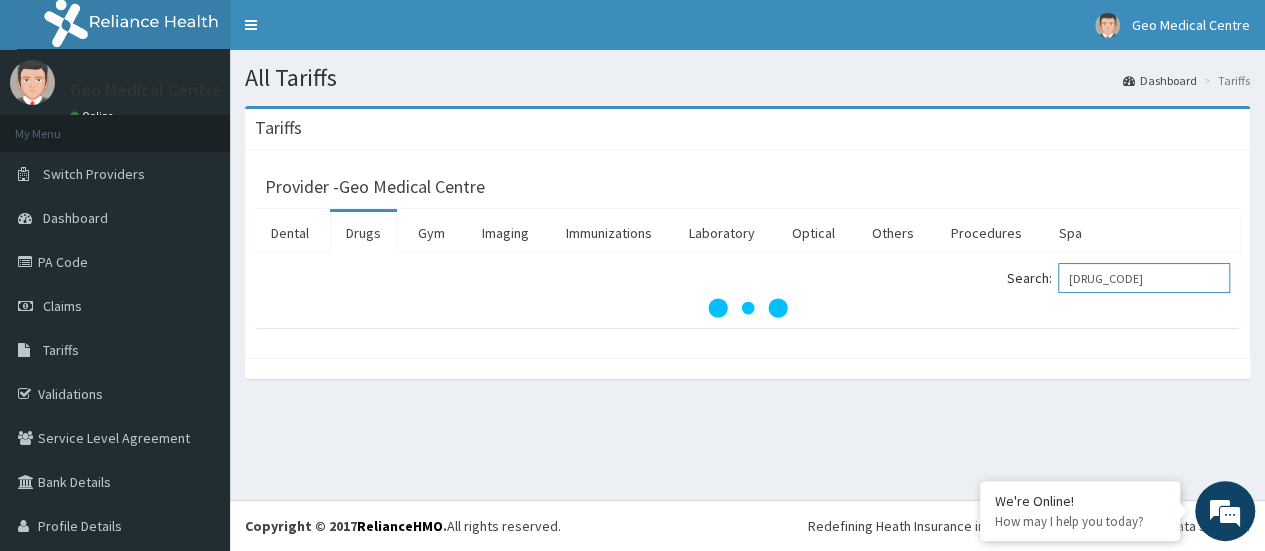 scroll, scrollTop: 0, scrollLeft: 0, axis: both 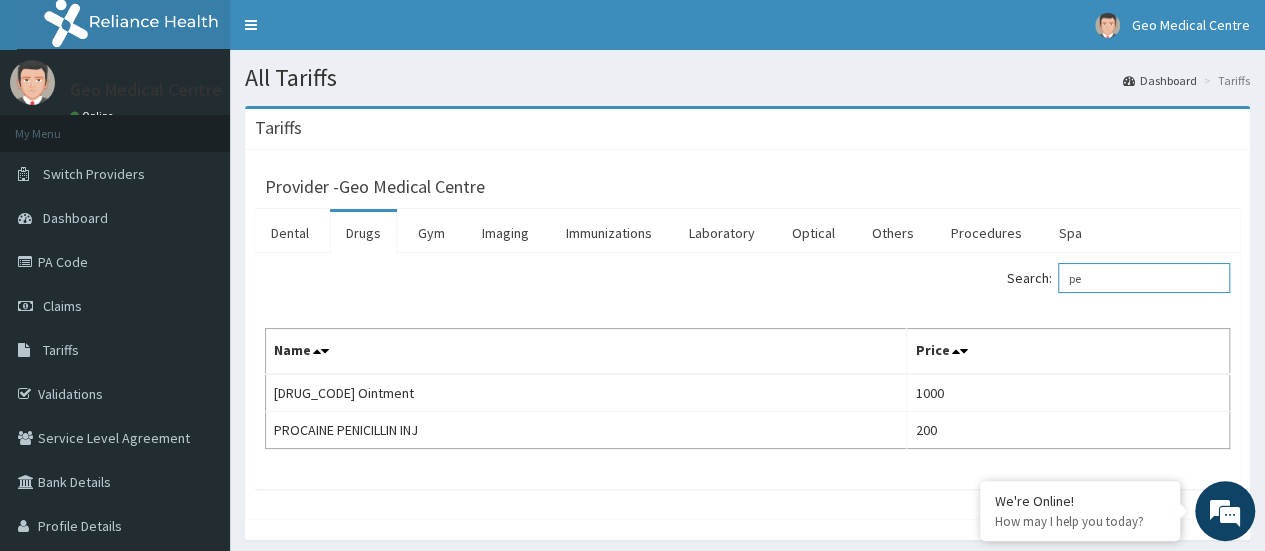 type on "p" 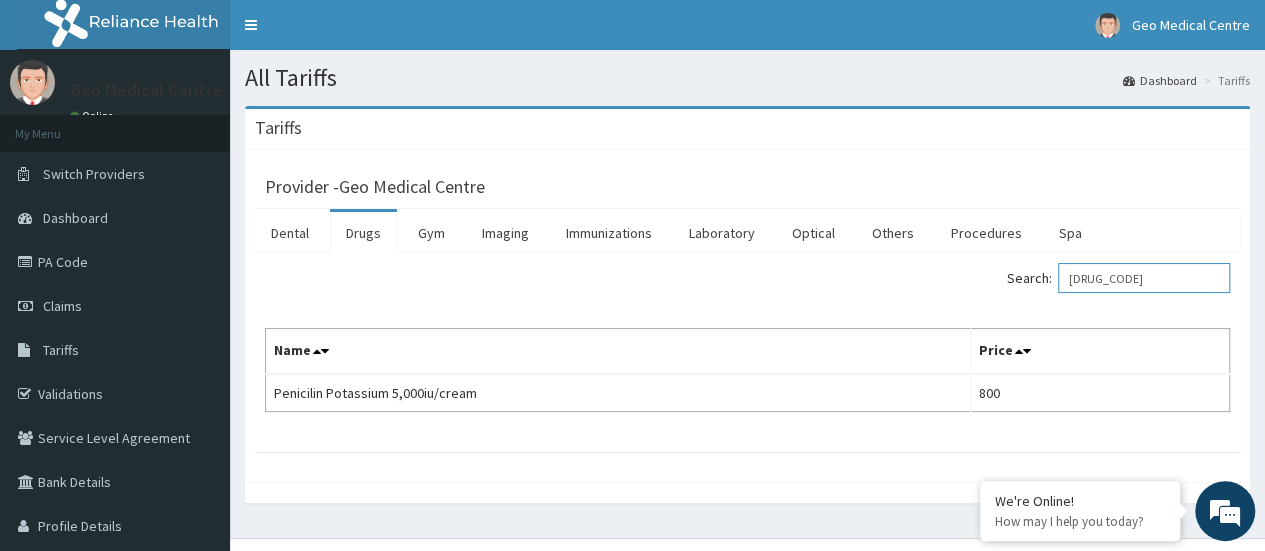 scroll, scrollTop: 14, scrollLeft: 0, axis: vertical 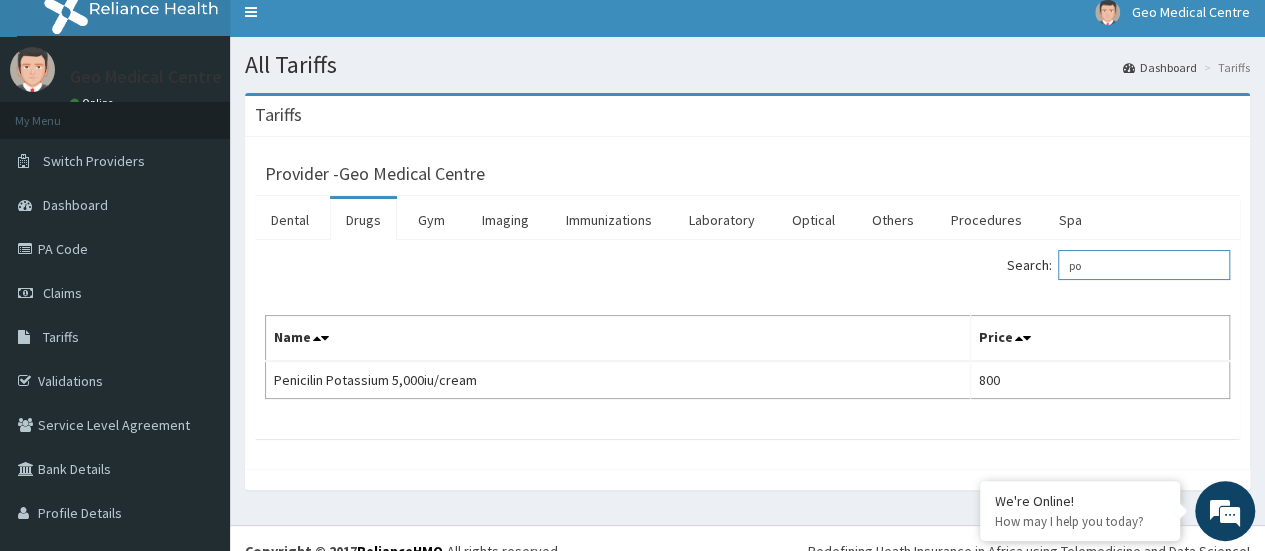 type on "p" 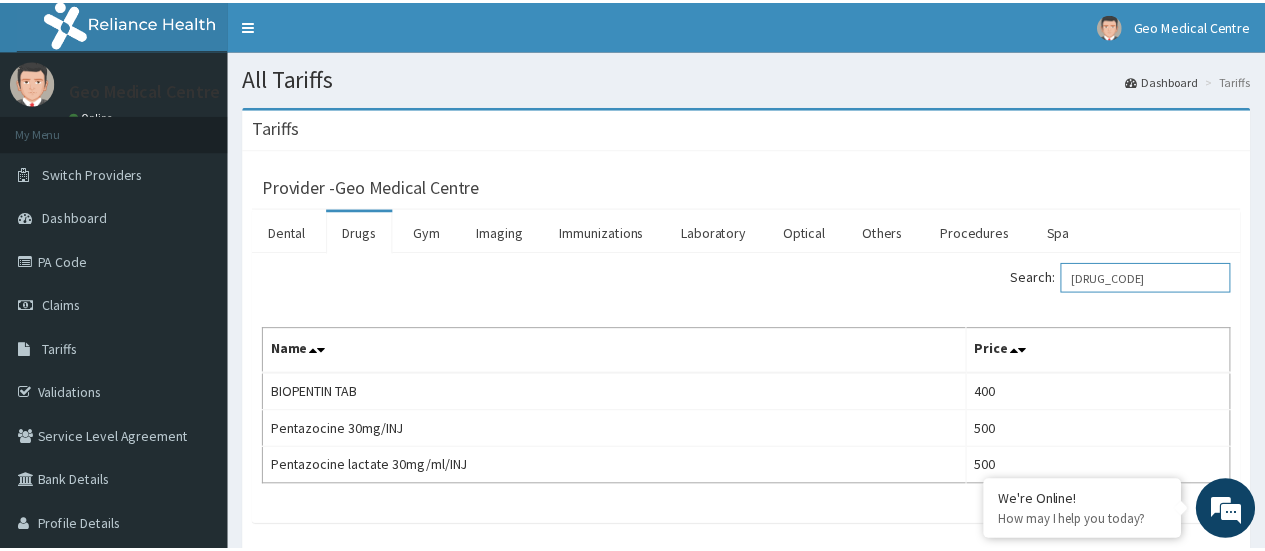 scroll, scrollTop: 0, scrollLeft: 0, axis: both 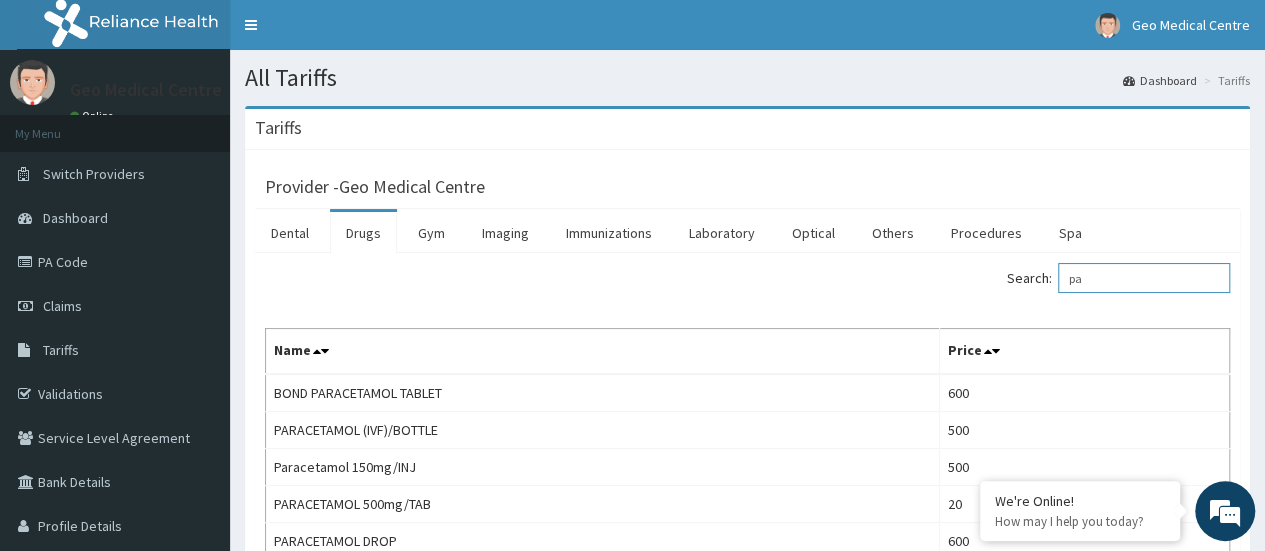 type on "p" 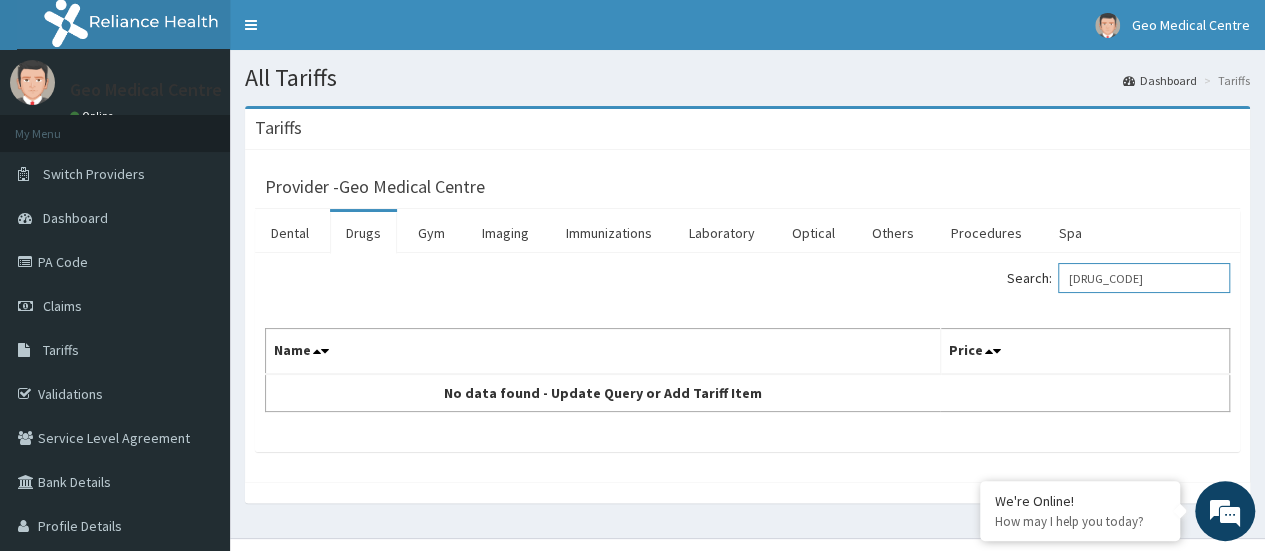 type on "k" 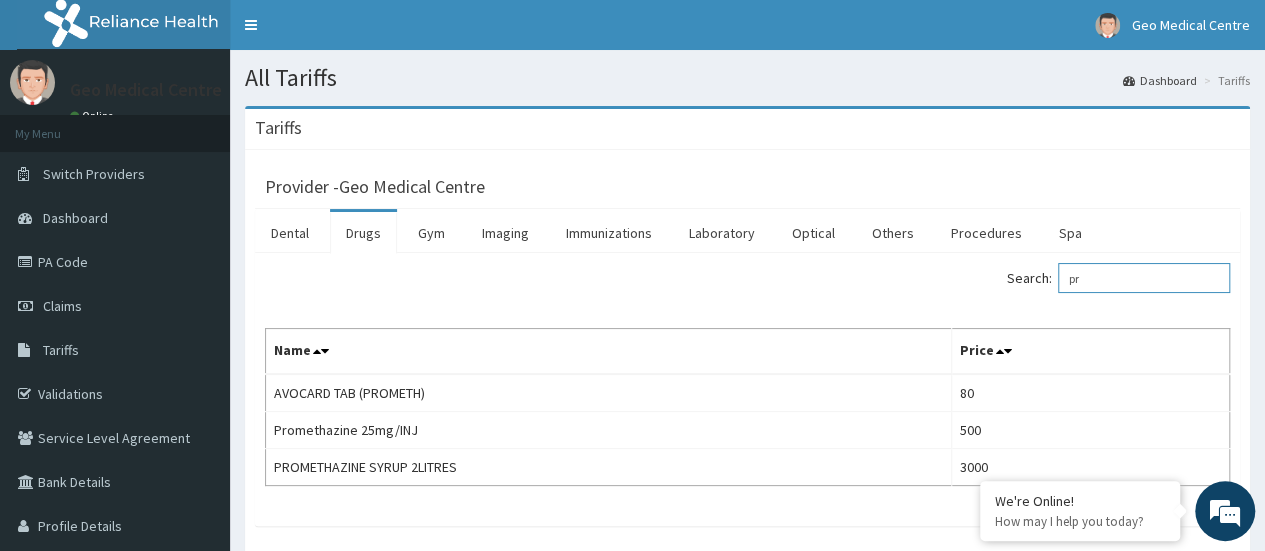 type on "p" 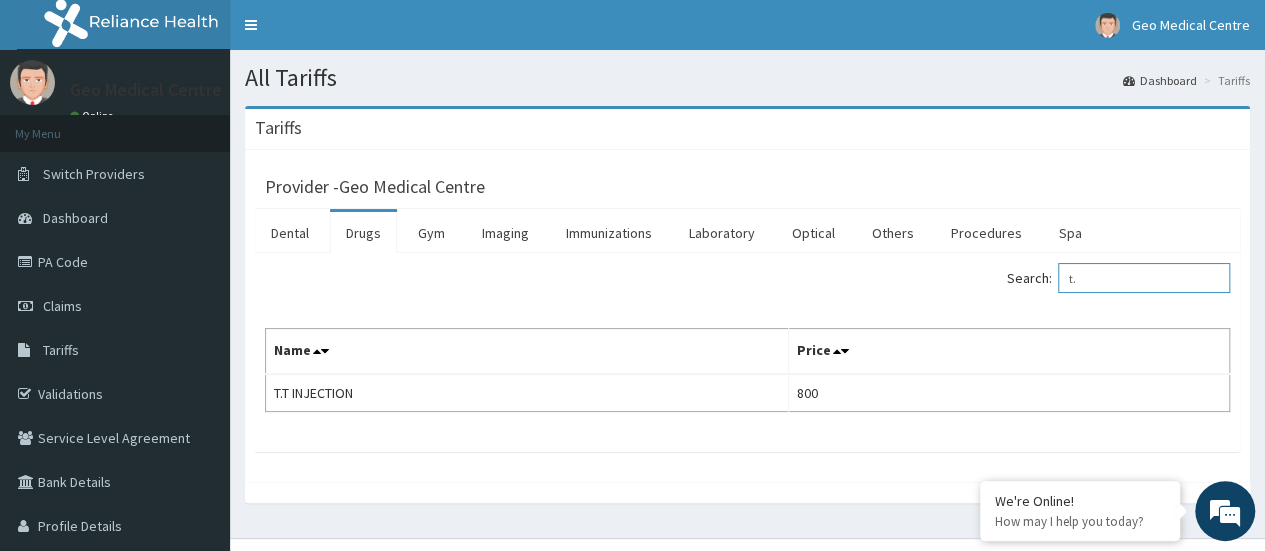type on "t" 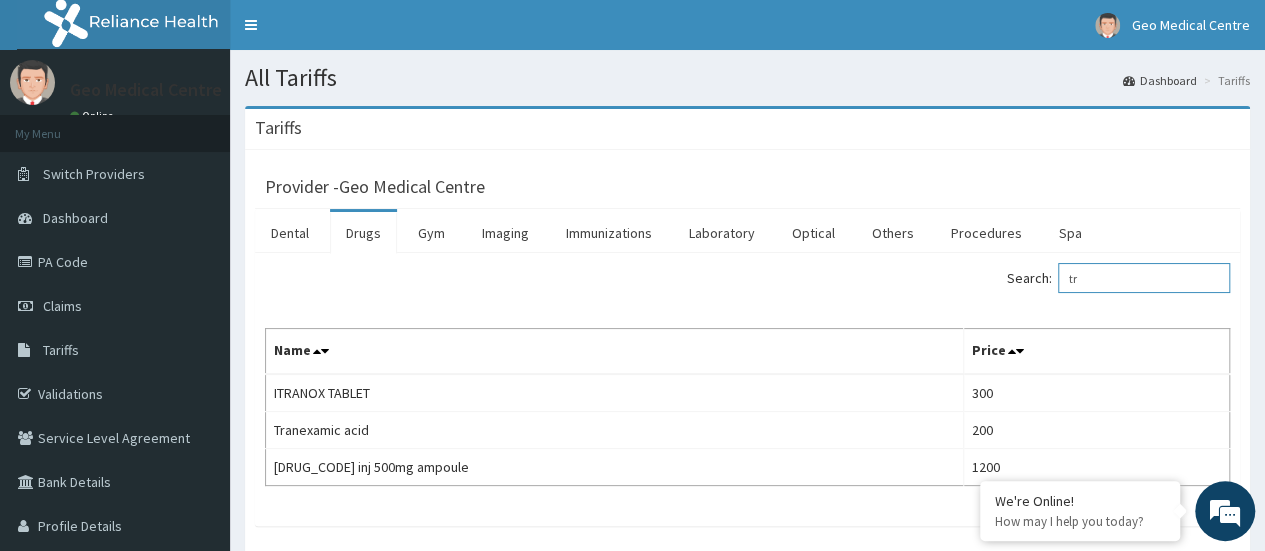 type on "t" 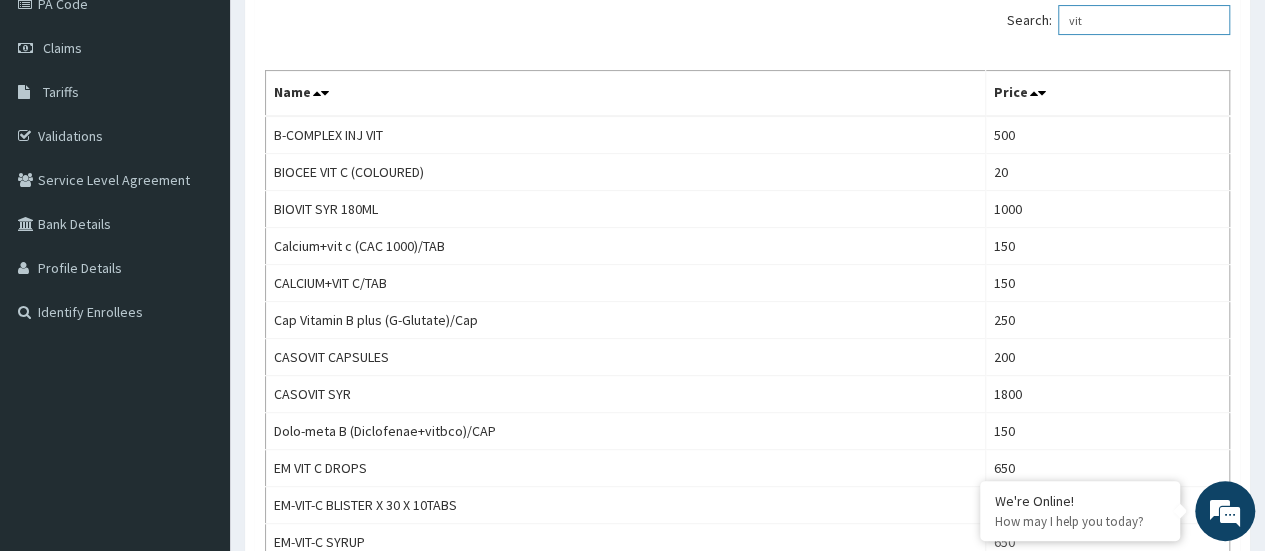 scroll, scrollTop: 0, scrollLeft: 0, axis: both 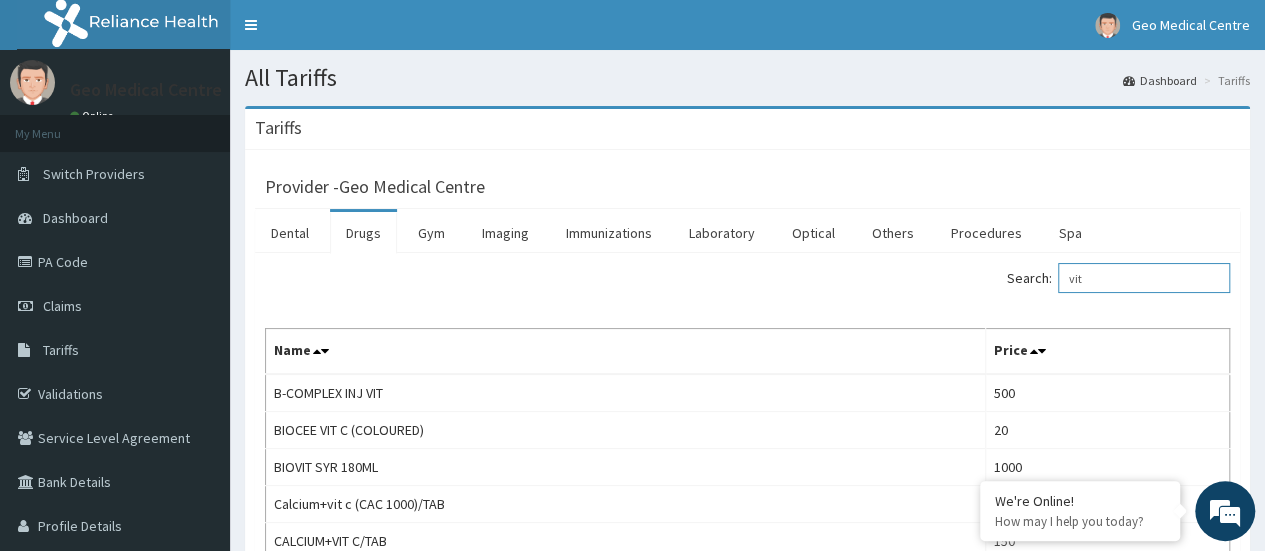 click on "vit" at bounding box center (1144, 278) 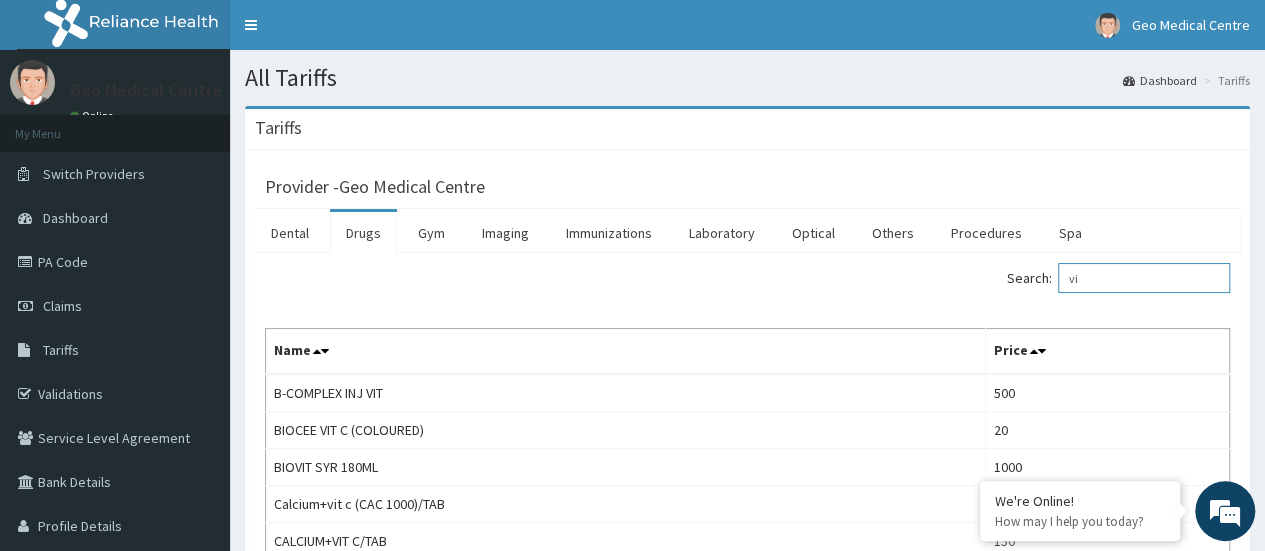type on "v" 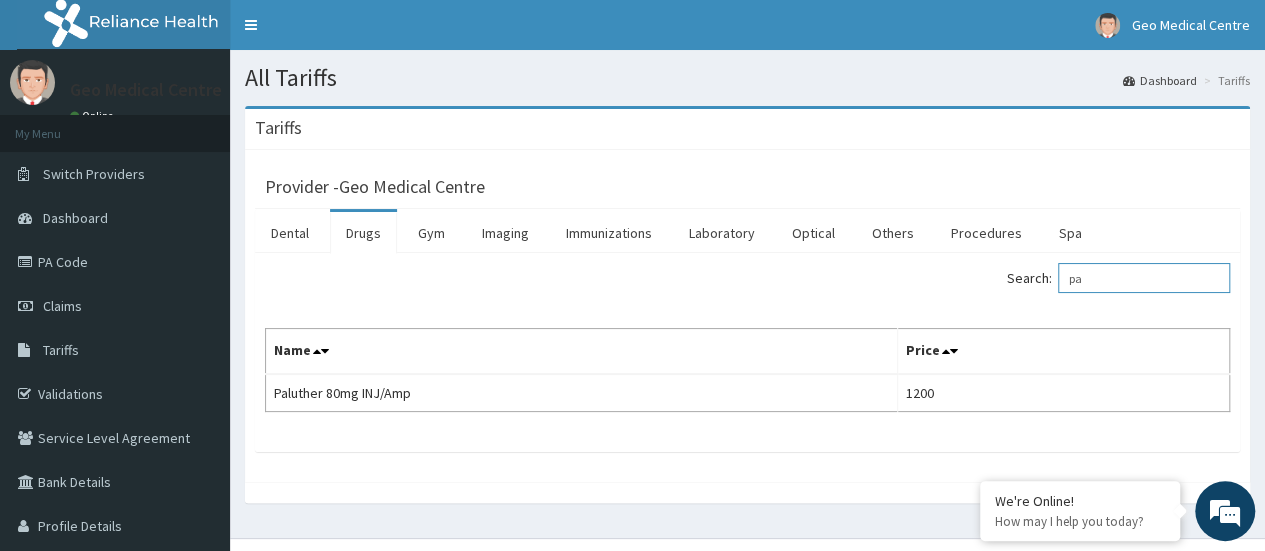 type on "p" 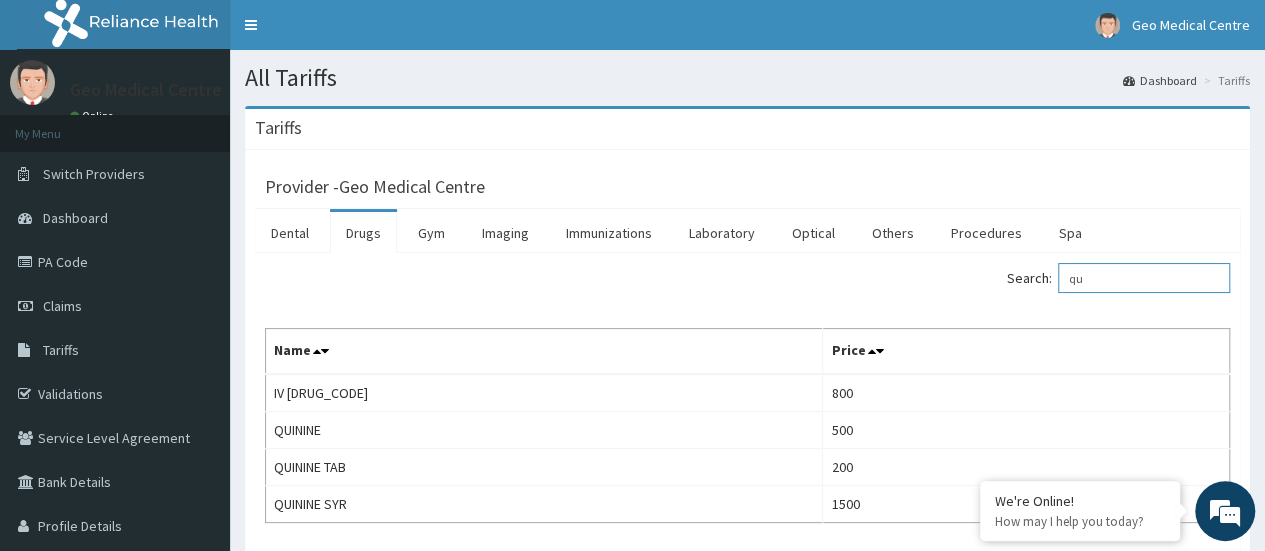type on "q" 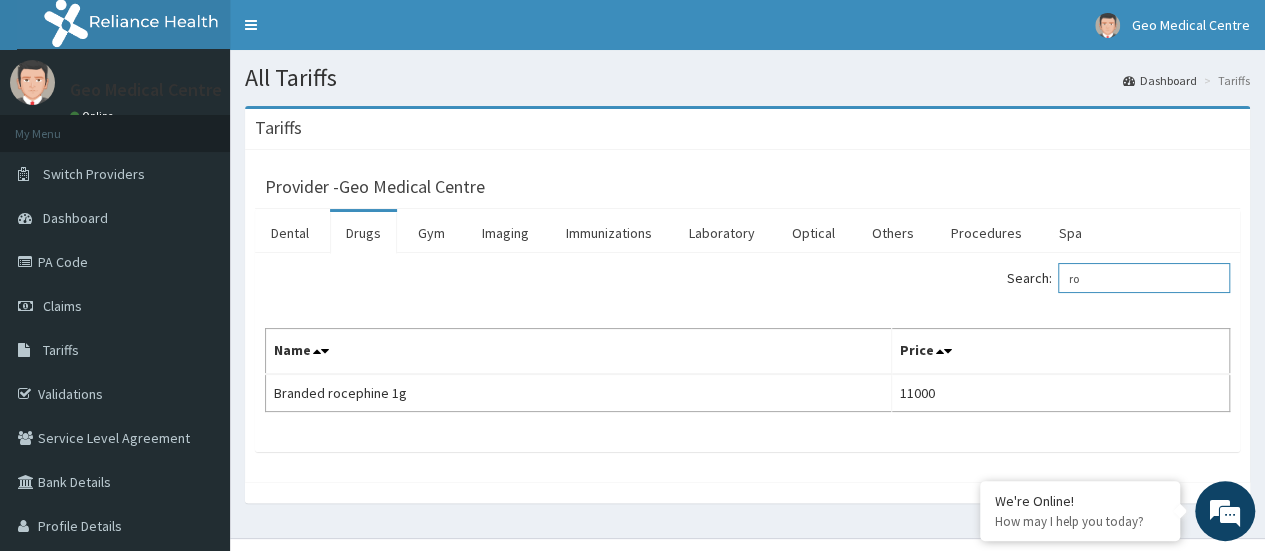type on "r" 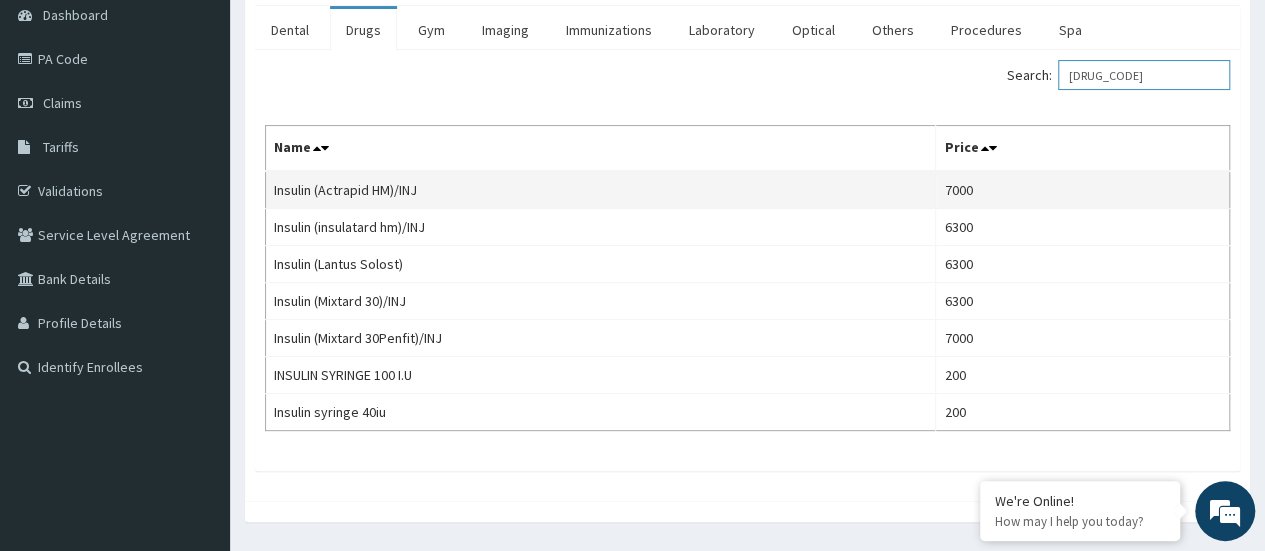scroll, scrollTop: 204, scrollLeft: 0, axis: vertical 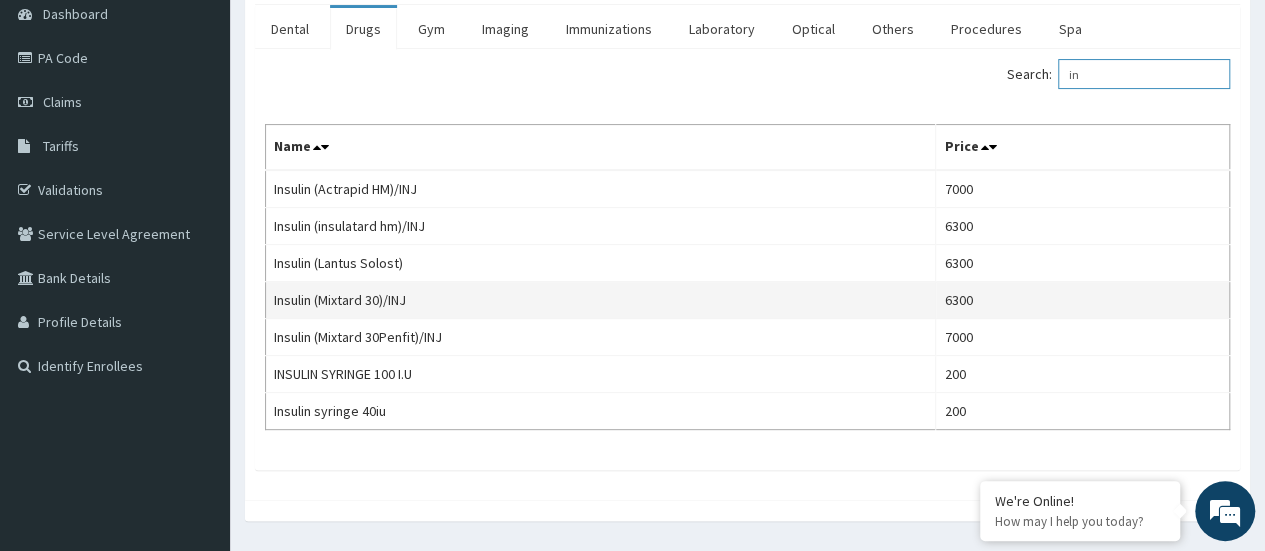 type on "i" 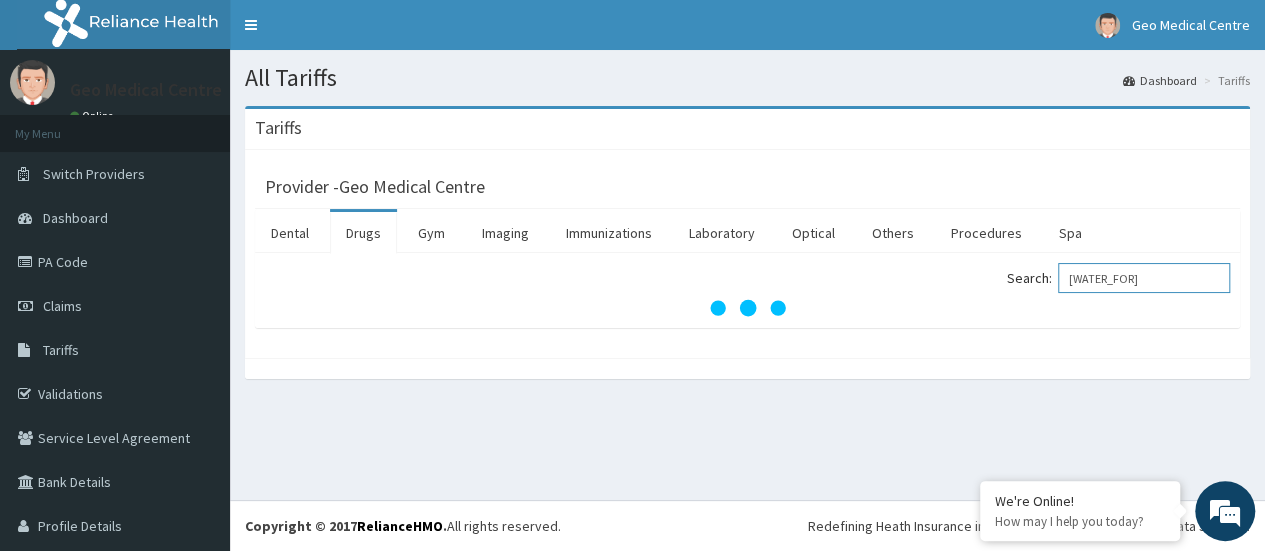 scroll, scrollTop: 0, scrollLeft: 0, axis: both 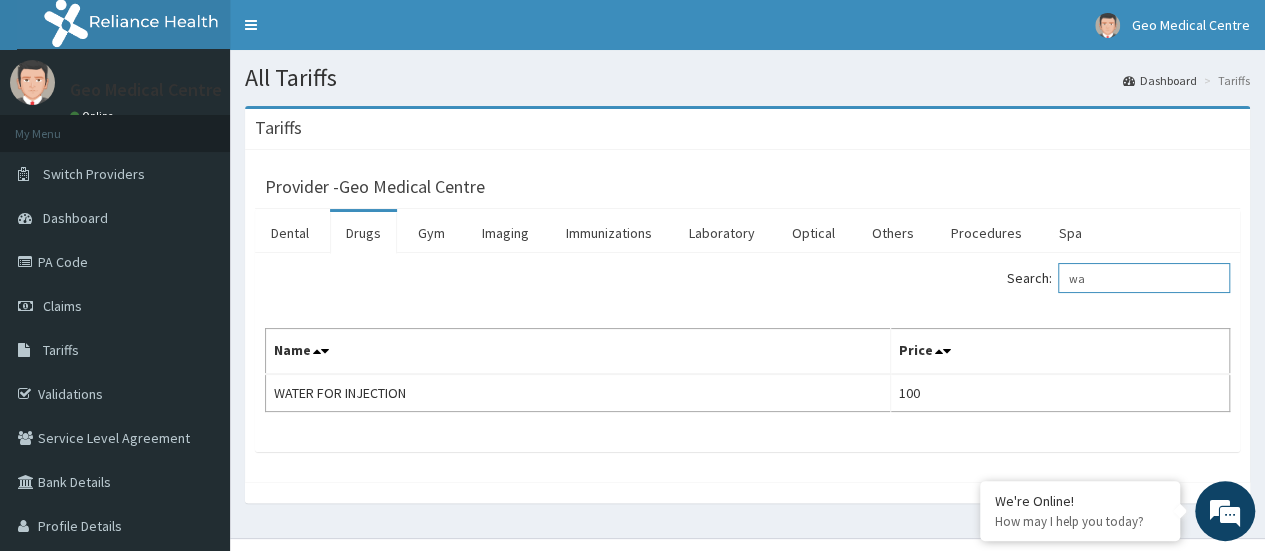 type on "w" 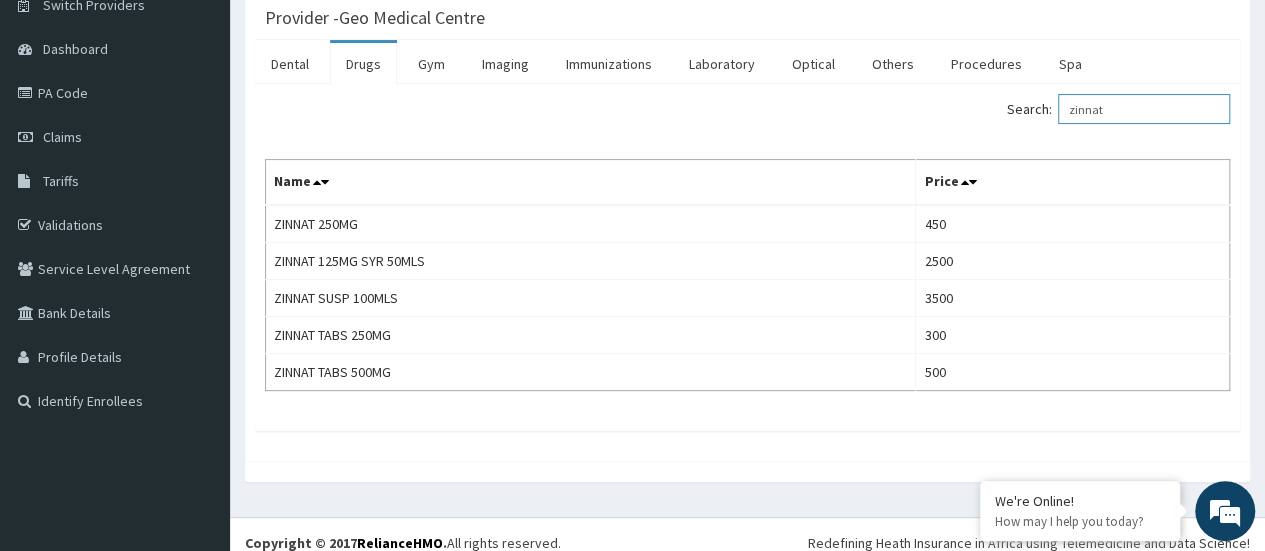 scroll, scrollTop: 174, scrollLeft: 0, axis: vertical 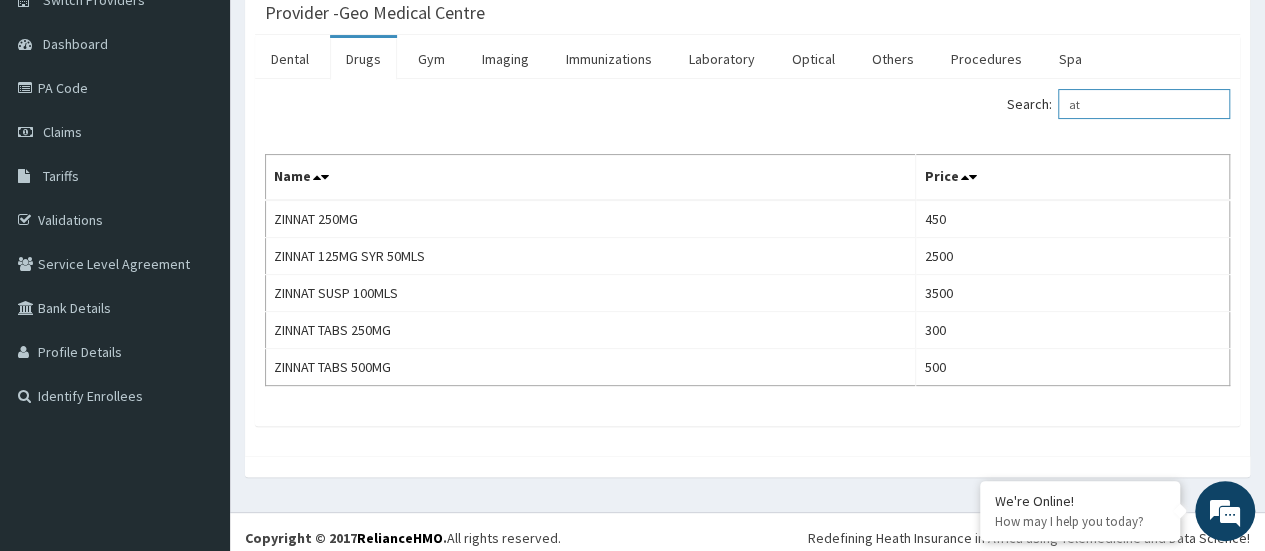 type on "t" 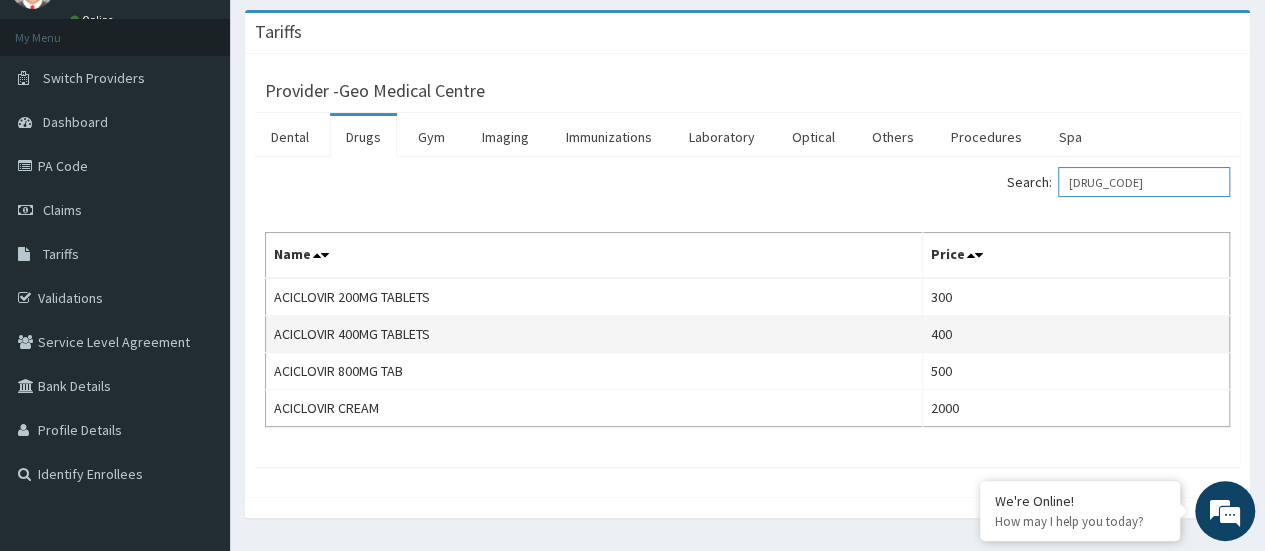 scroll, scrollTop: 96, scrollLeft: 0, axis: vertical 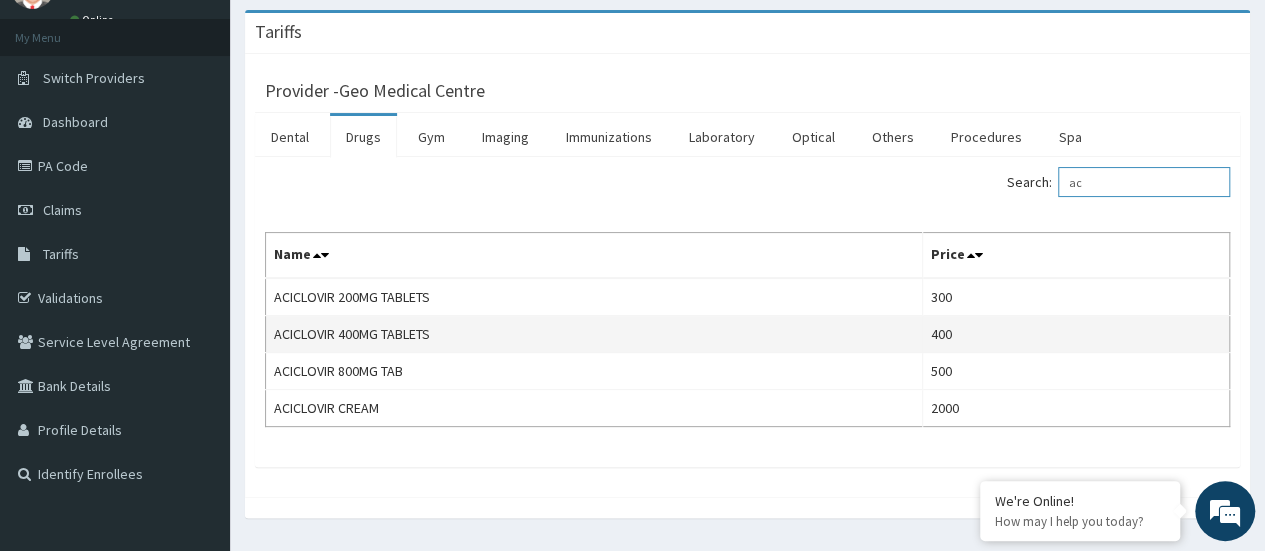 type on "a" 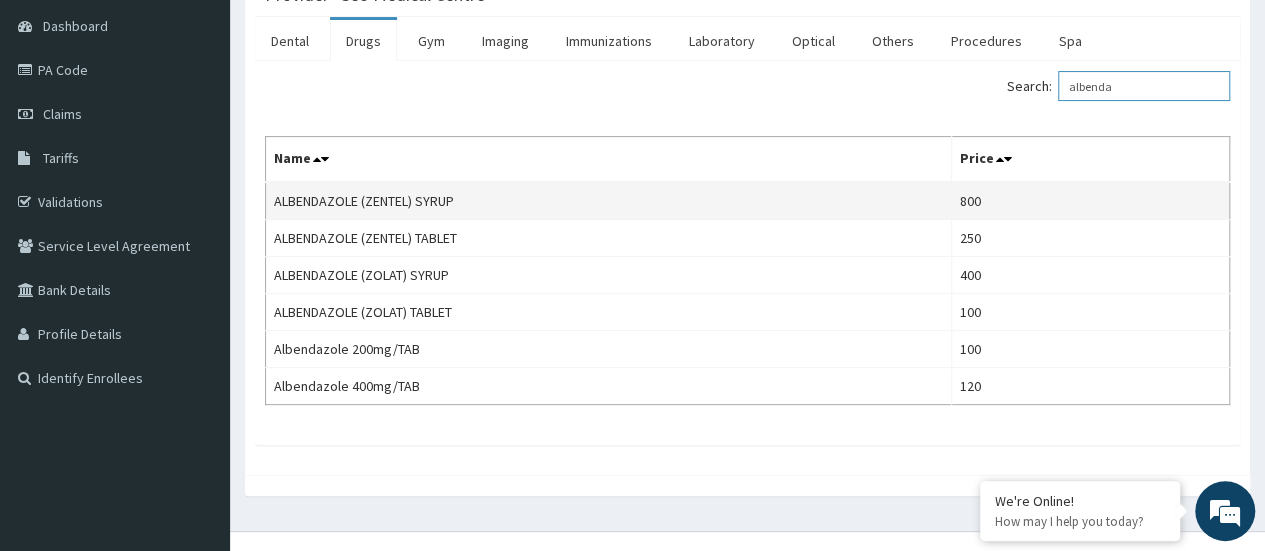 scroll, scrollTop: 191, scrollLeft: 0, axis: vertical 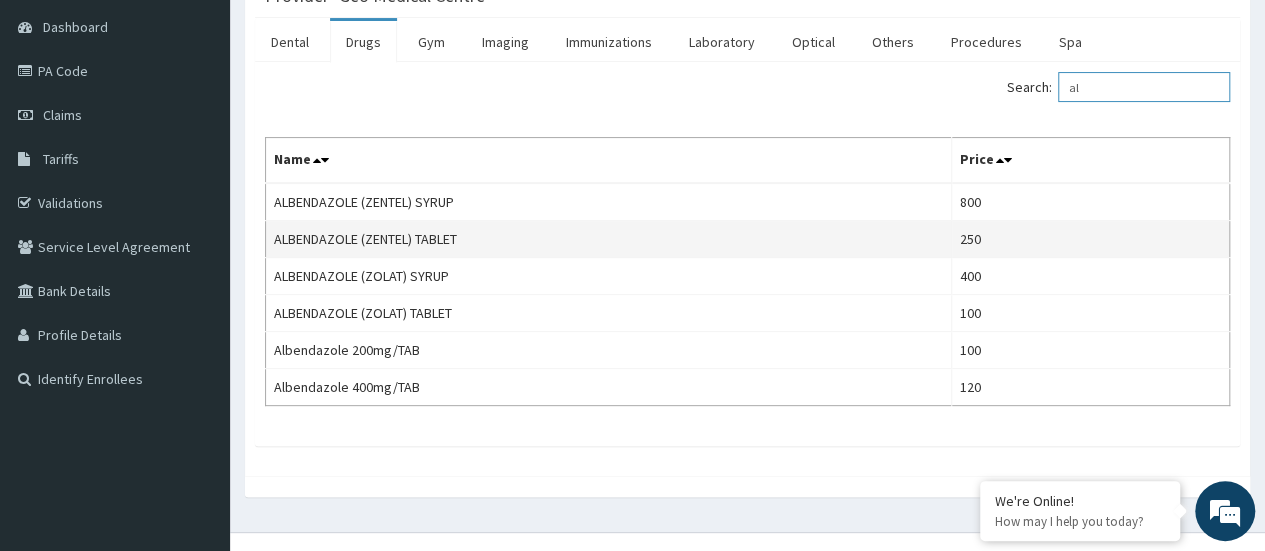 type on "a" 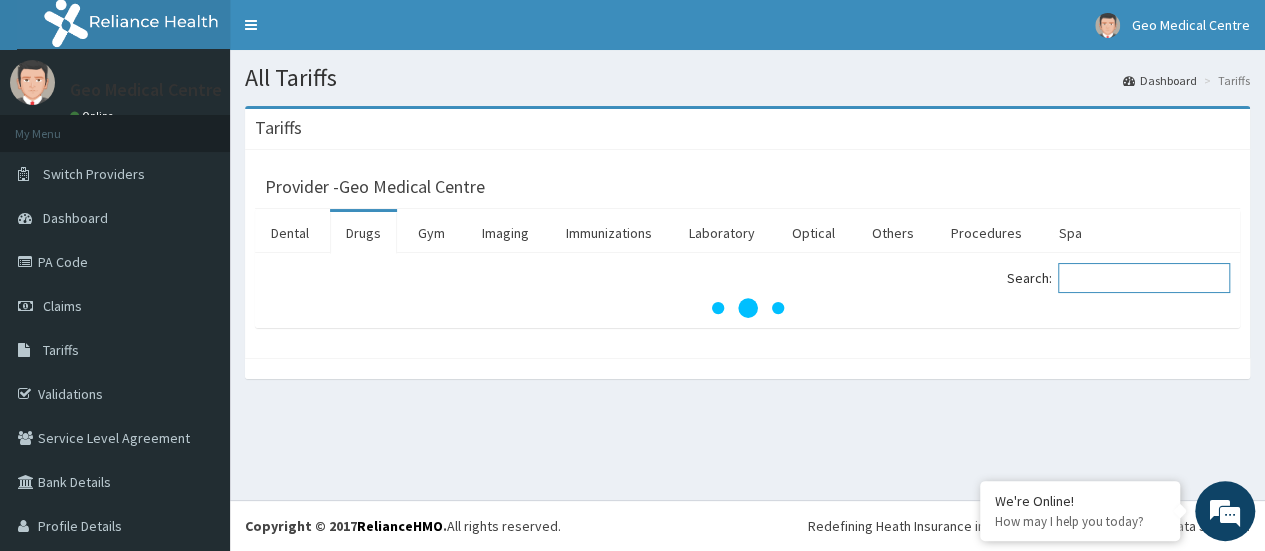 scroll, scrollTop: 0, scrollLeft: 0, axis: both 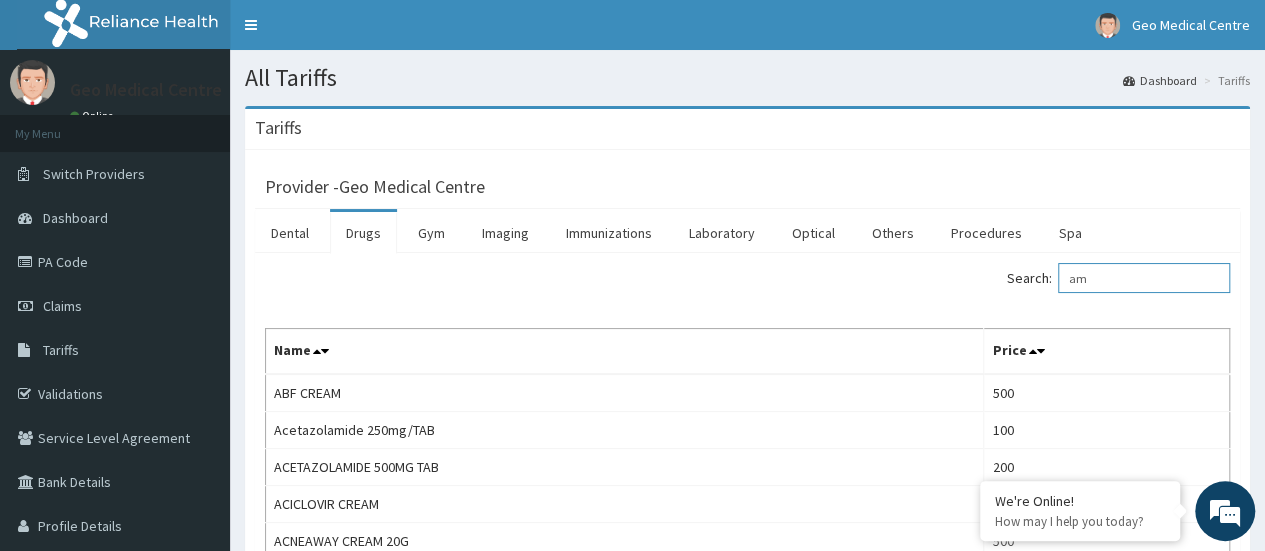 type on "a" 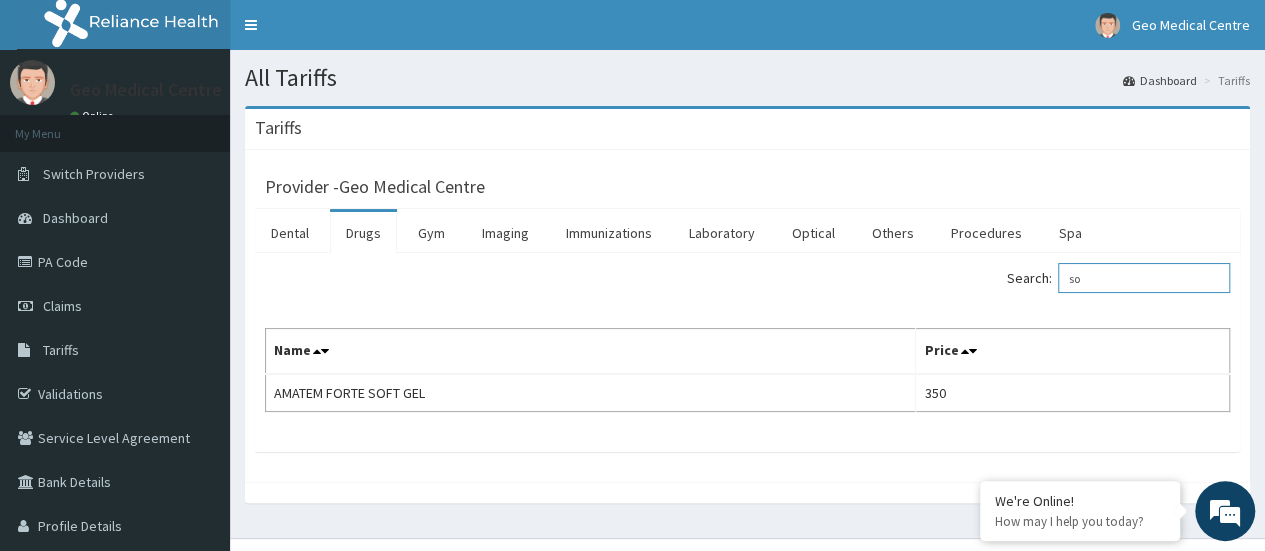type on "s" 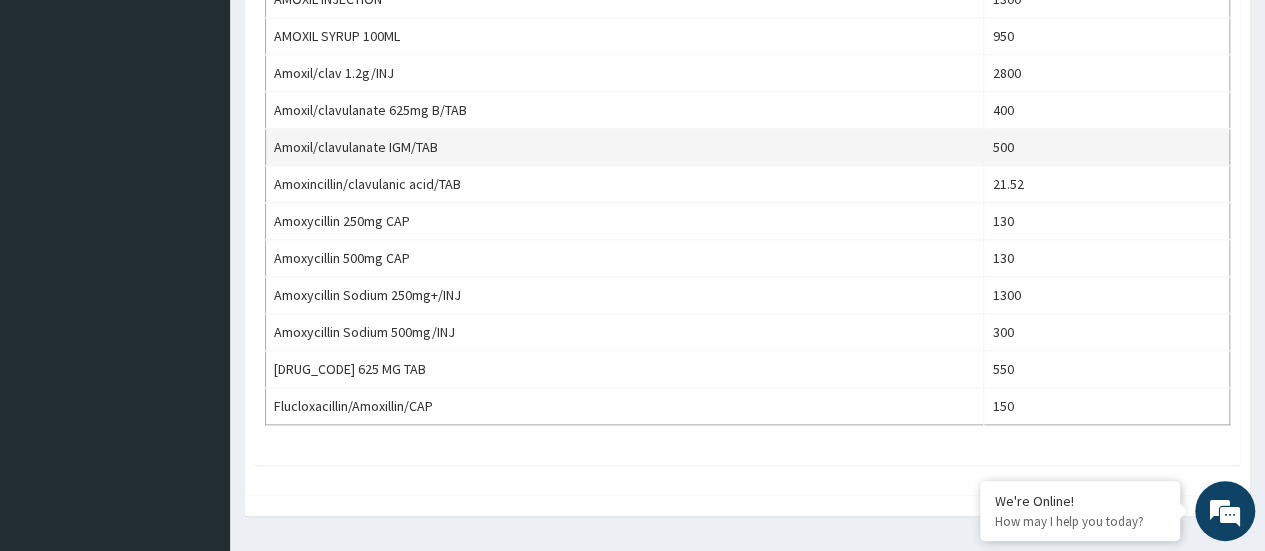 scroll, scrollTop: 916, scrollLeft: 0, axis: vertical 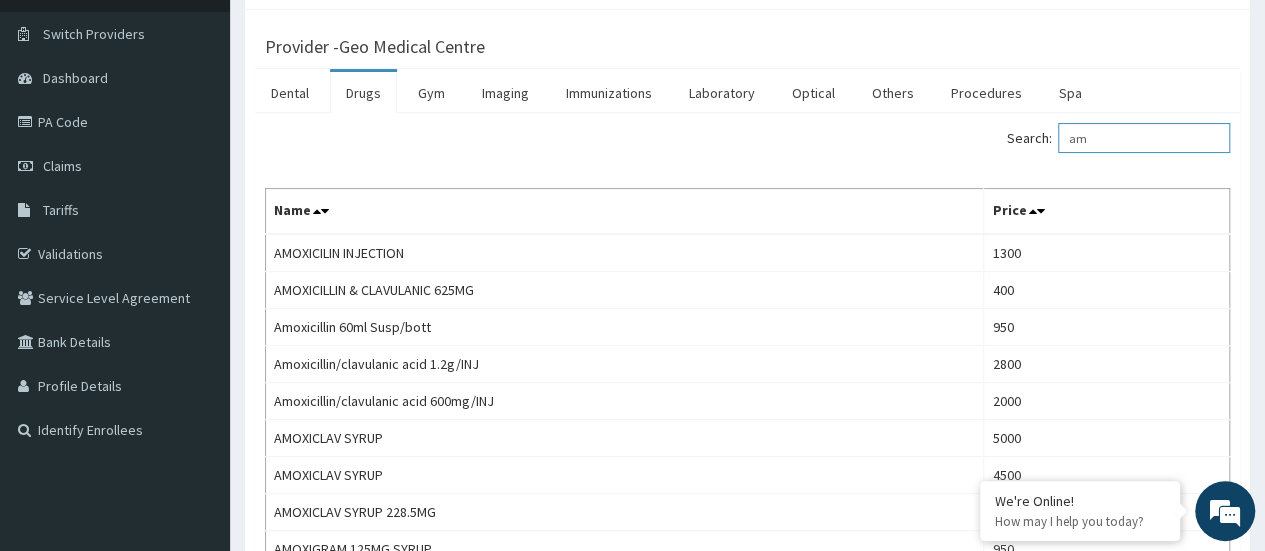 type on "a" 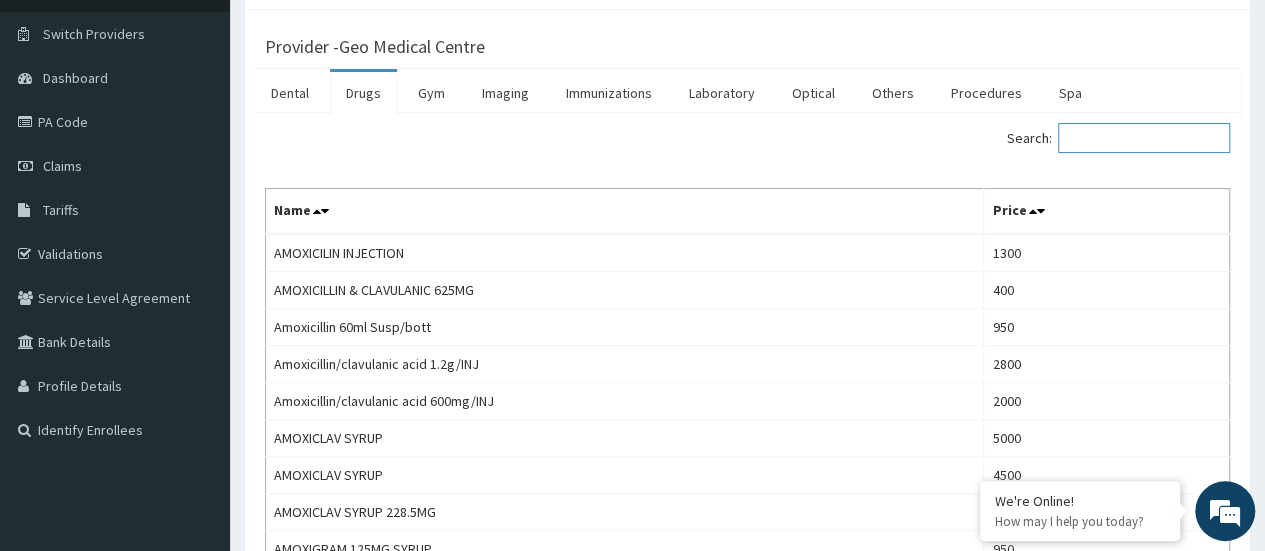 scroll, scrollTop: 0, scrollLeft: 0, axis: both 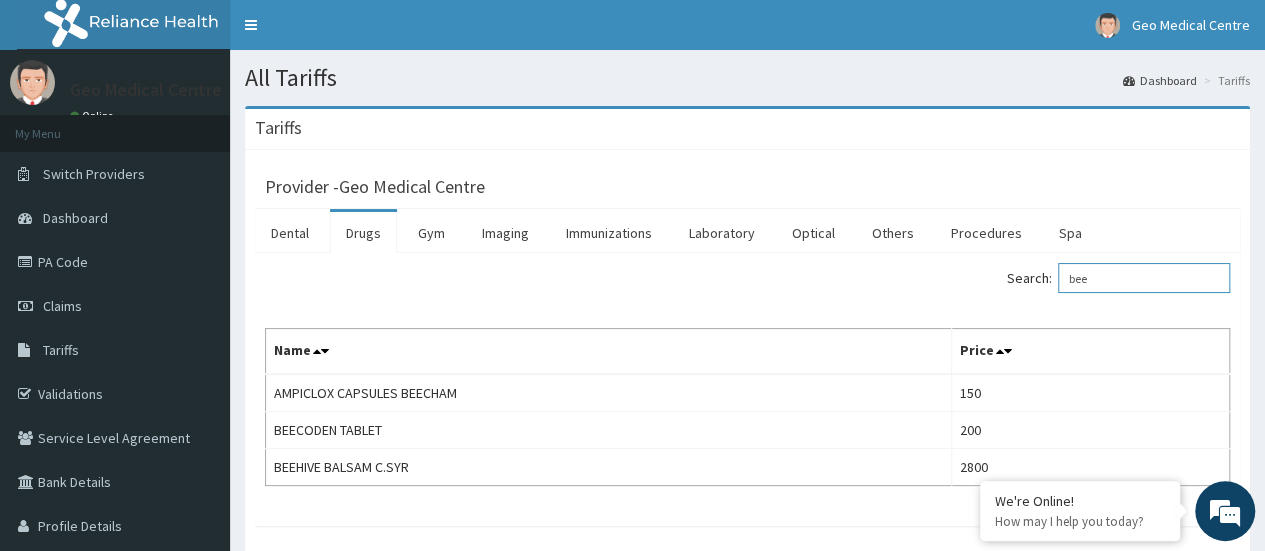 type on "bee" 